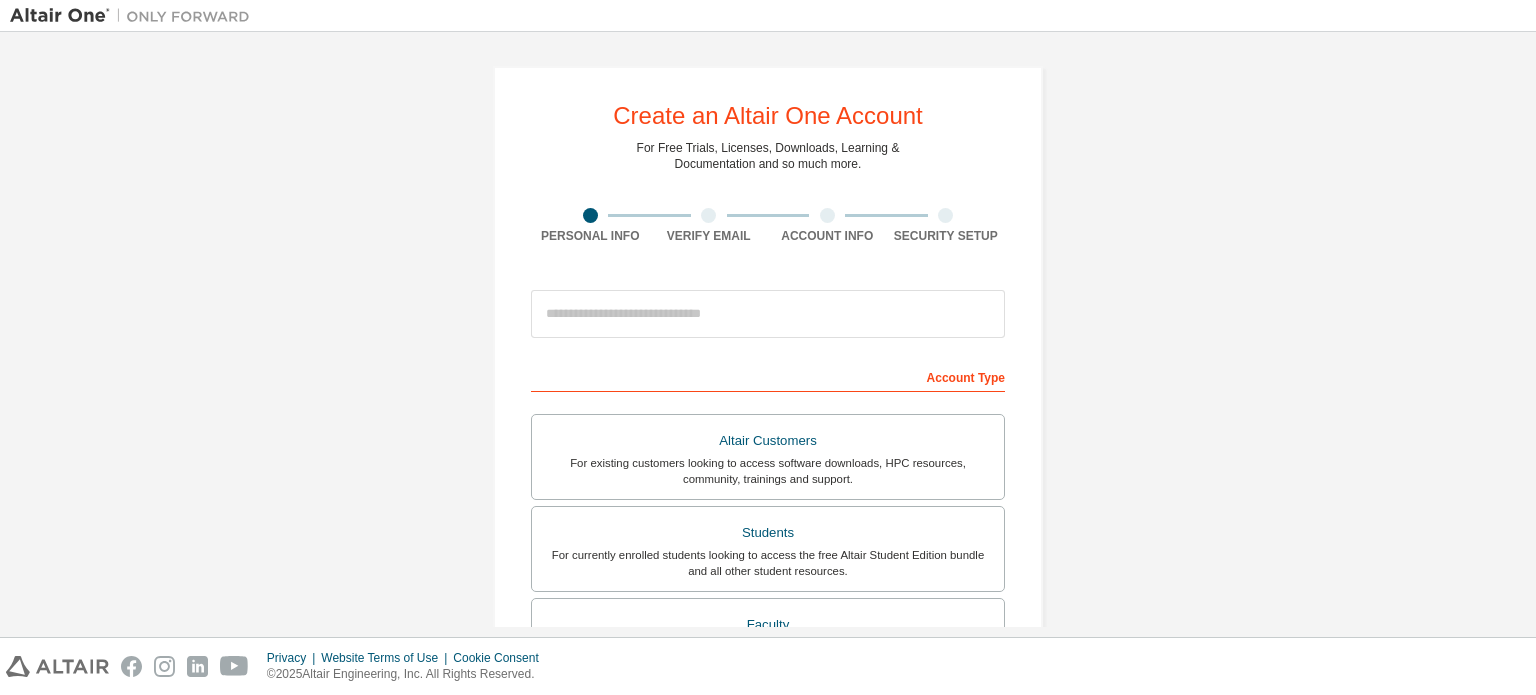 scroll, scrollTop: 0, scrollLeft: 0, axis: both 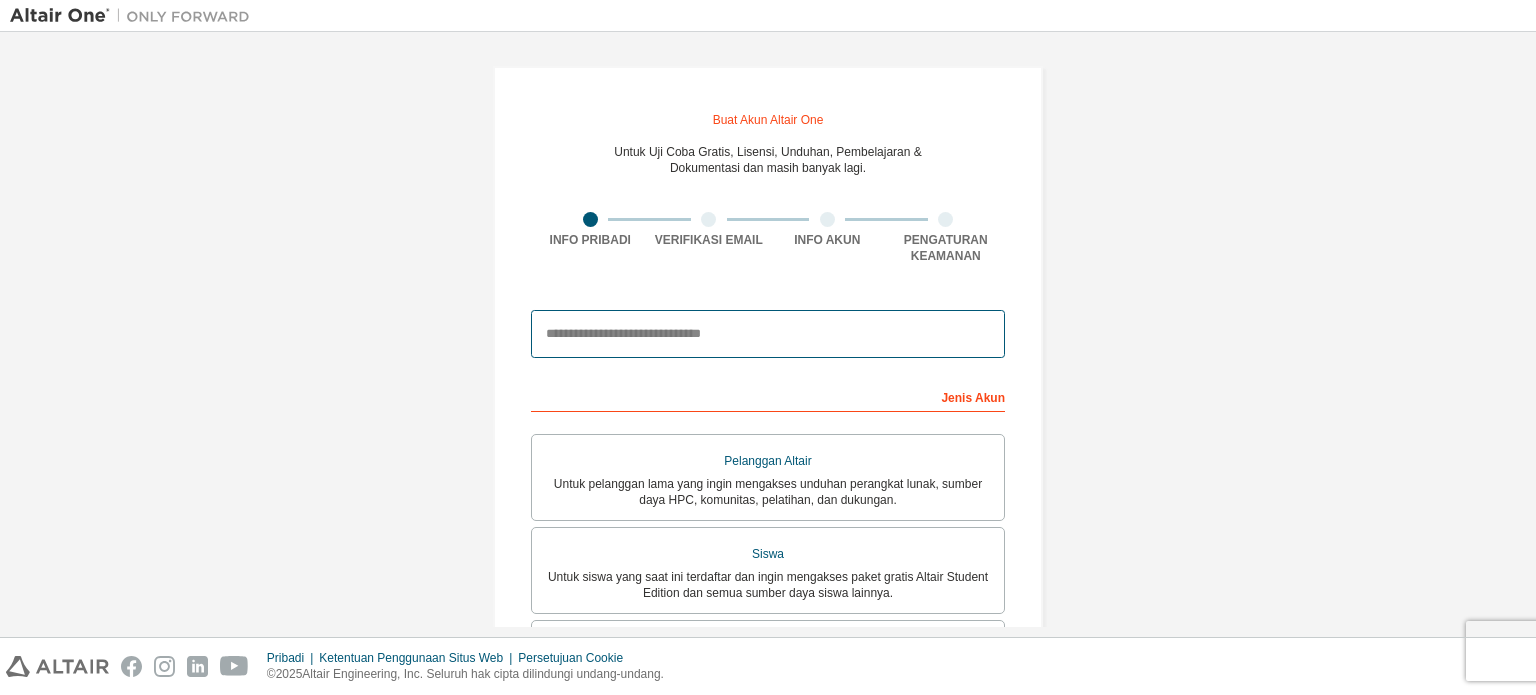 click at bounding box center [768, 334] 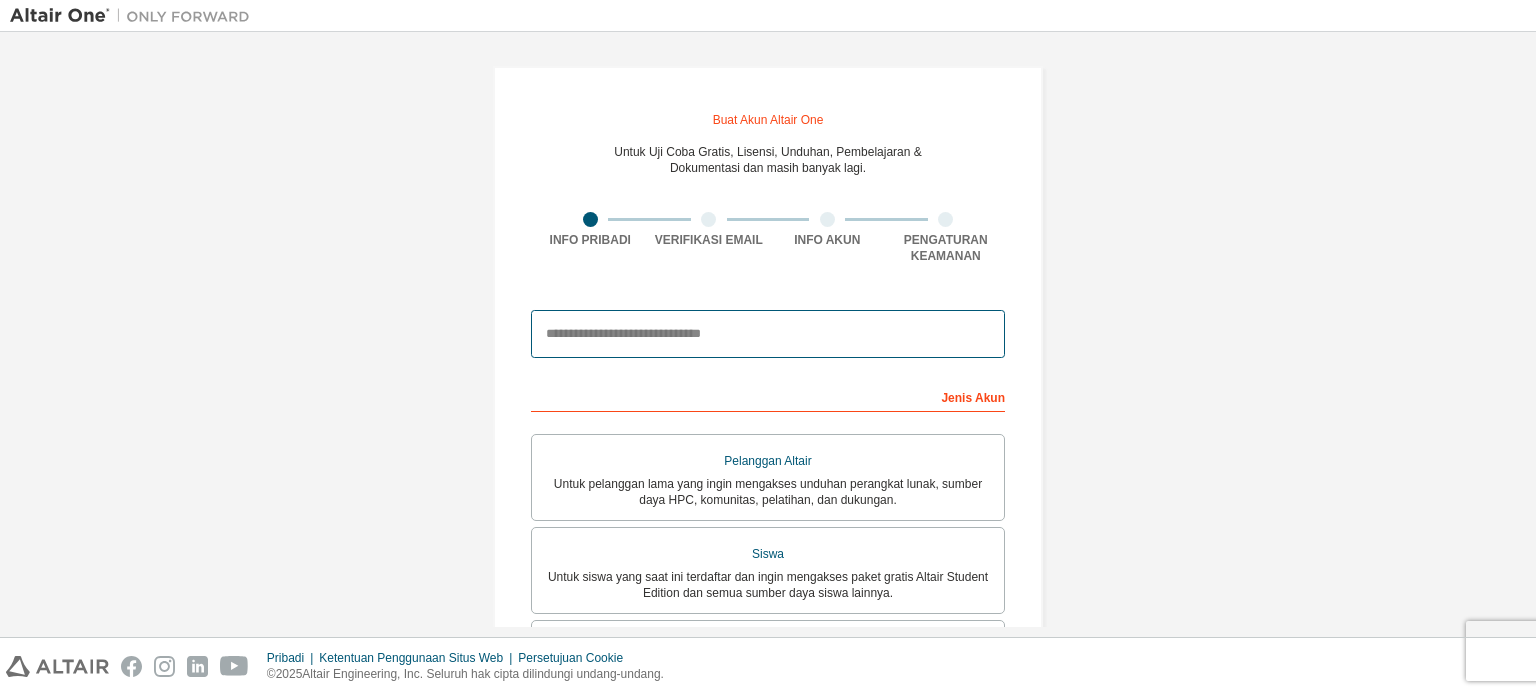 type on "**********" 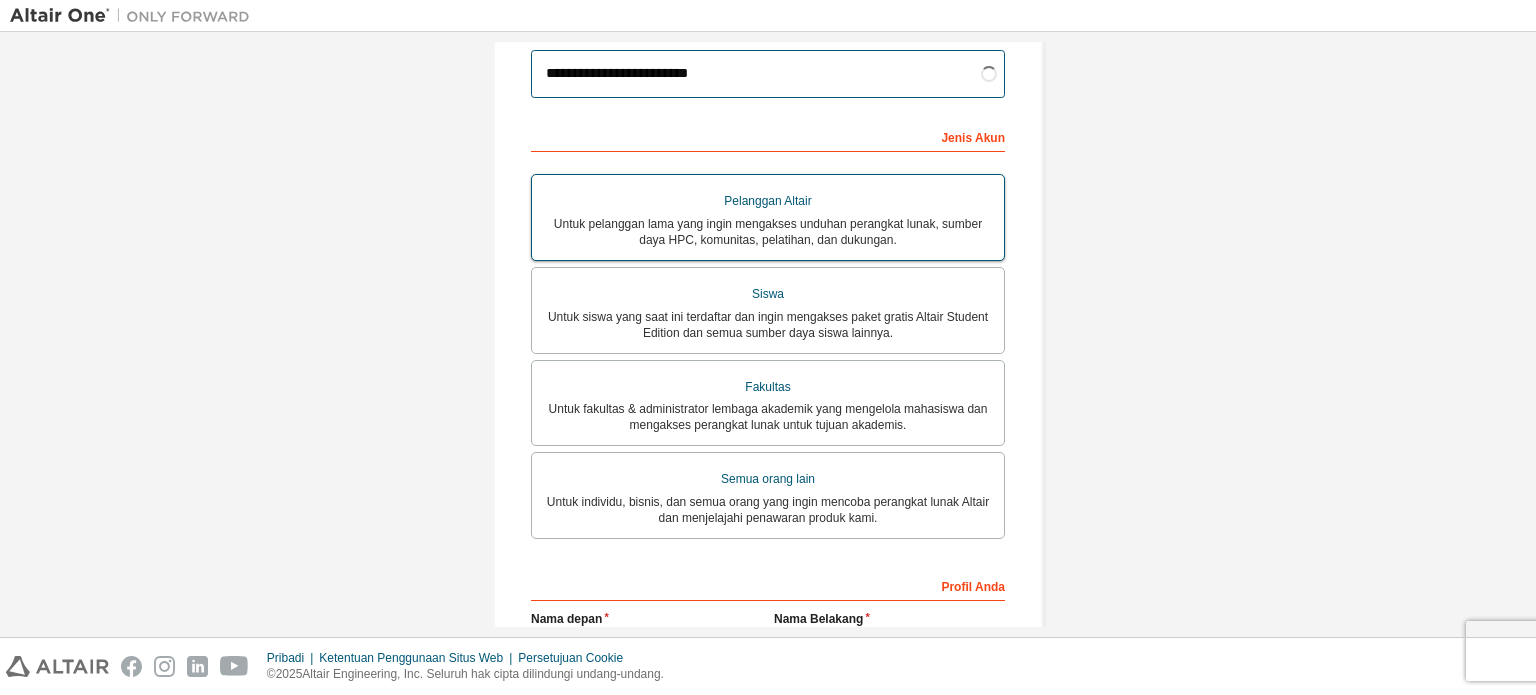 scroll, scrollTop: 200, scrollLeft: 0, axis: vertical 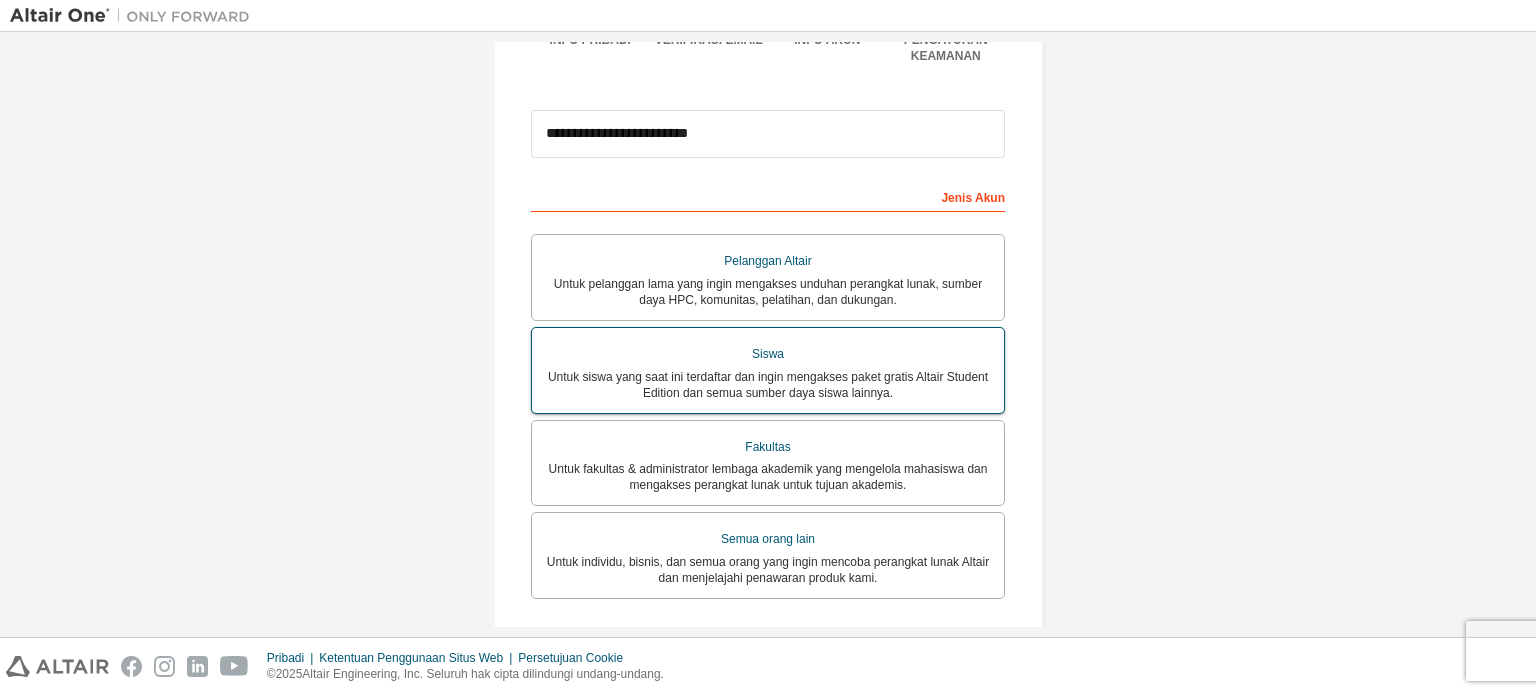 click on "Untuk siswa yang saat ini terdaftar dan ingin mengakses paket gratis Altair Student Edition dan semua sumber daya siswa lainnya." at bounding box center [768, 385] 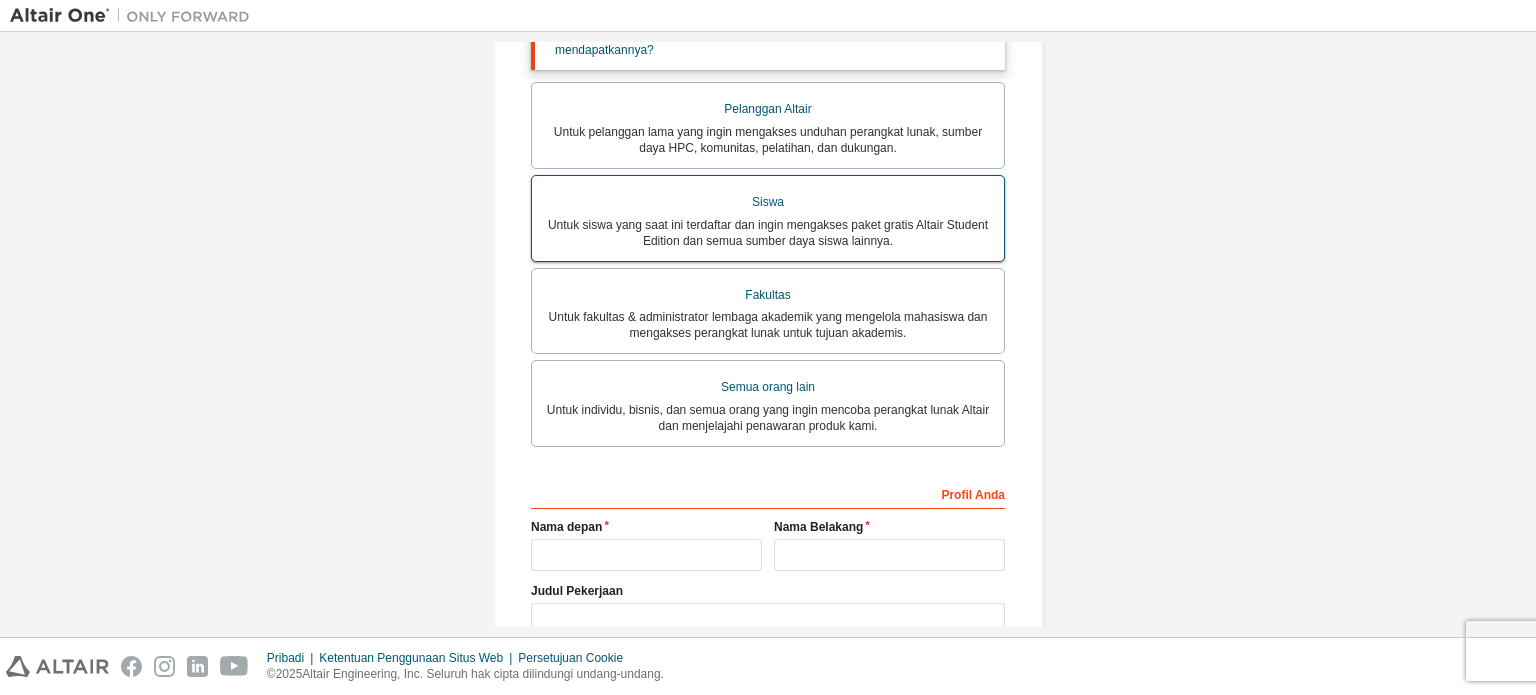 scroll, scrollTop: 500, scrollLeft: 0, axis: vertical 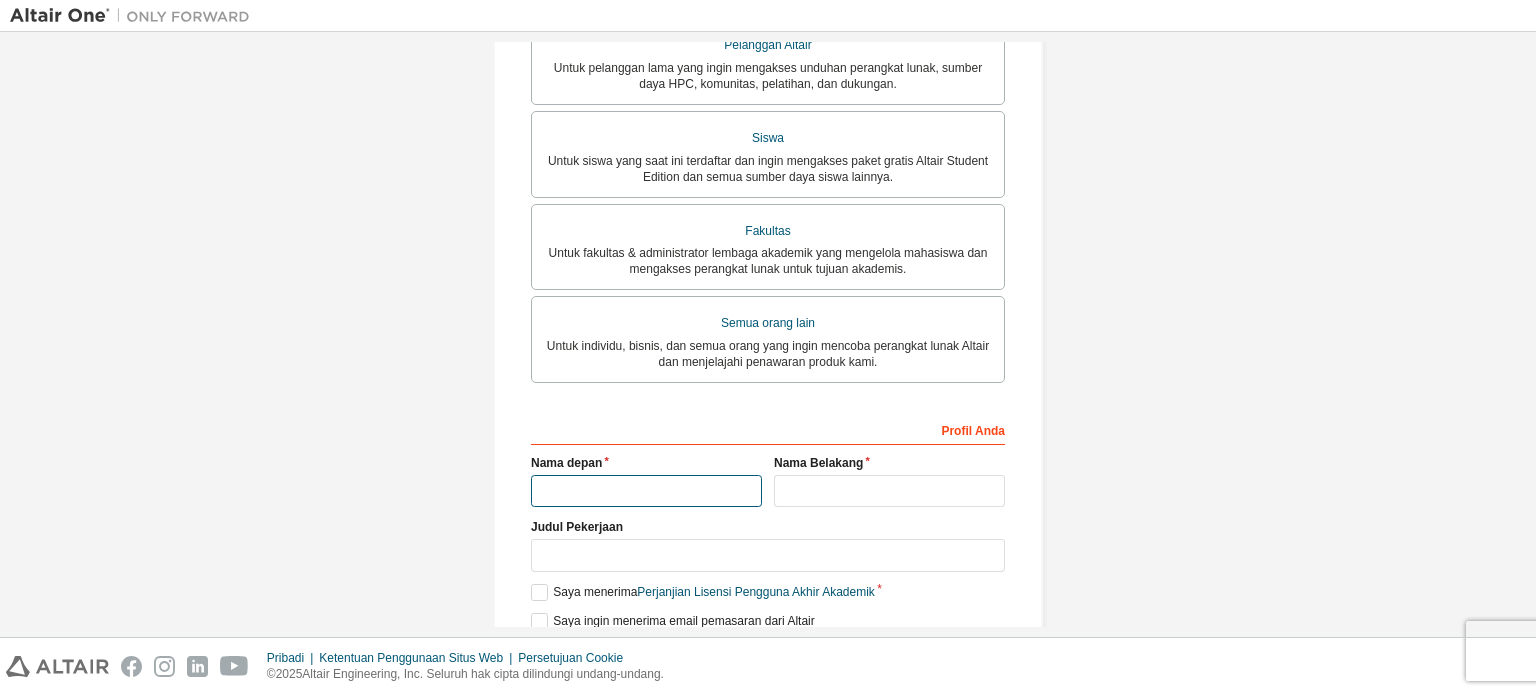 click at bounding box center (646, 491) 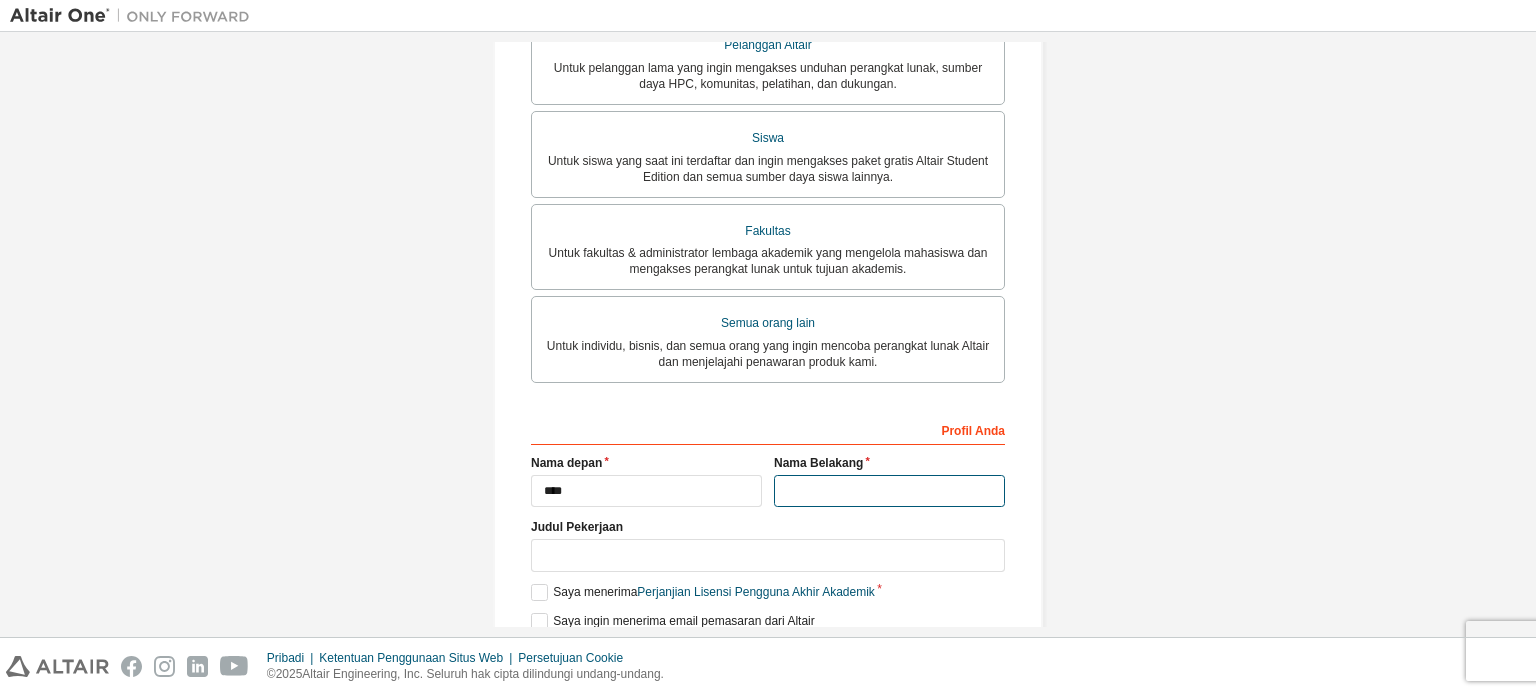 click at bounding box center [889, 491] 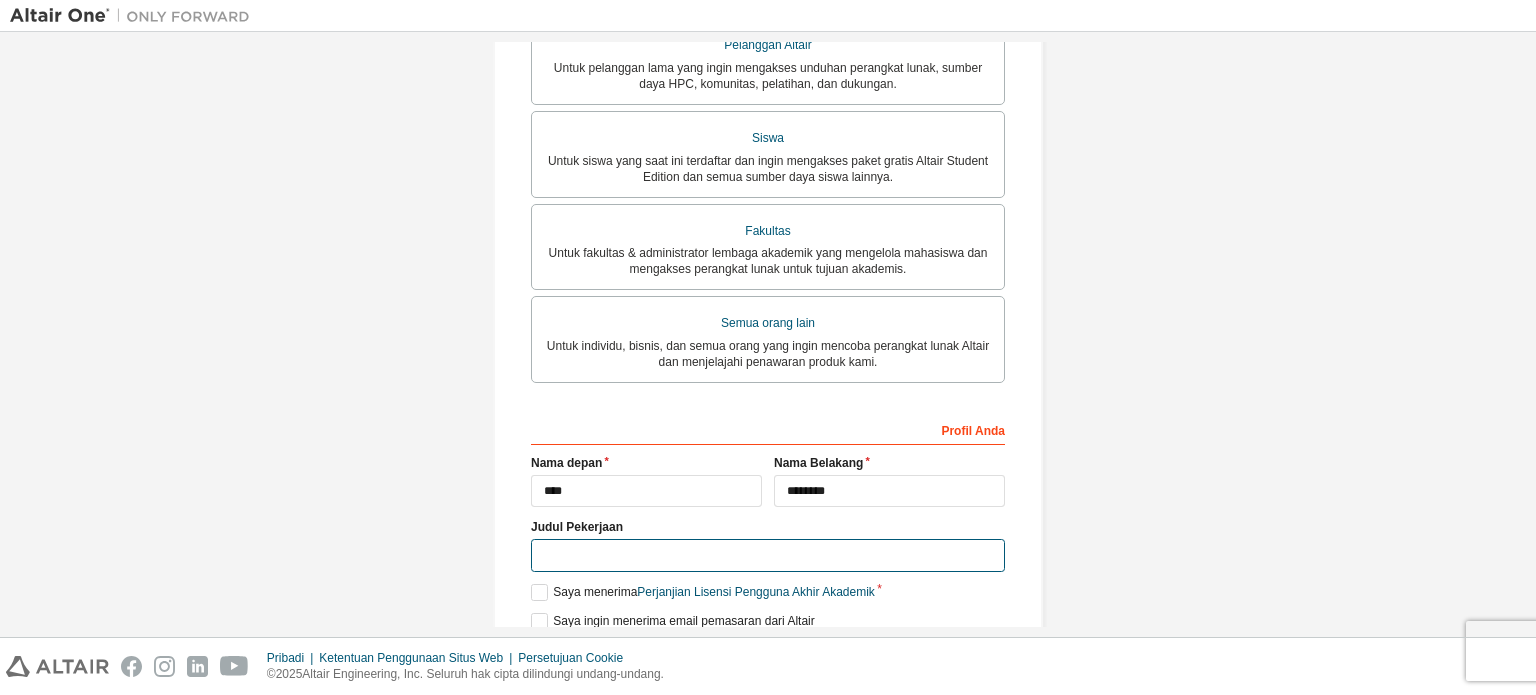 click at bounding box center (768, 555) 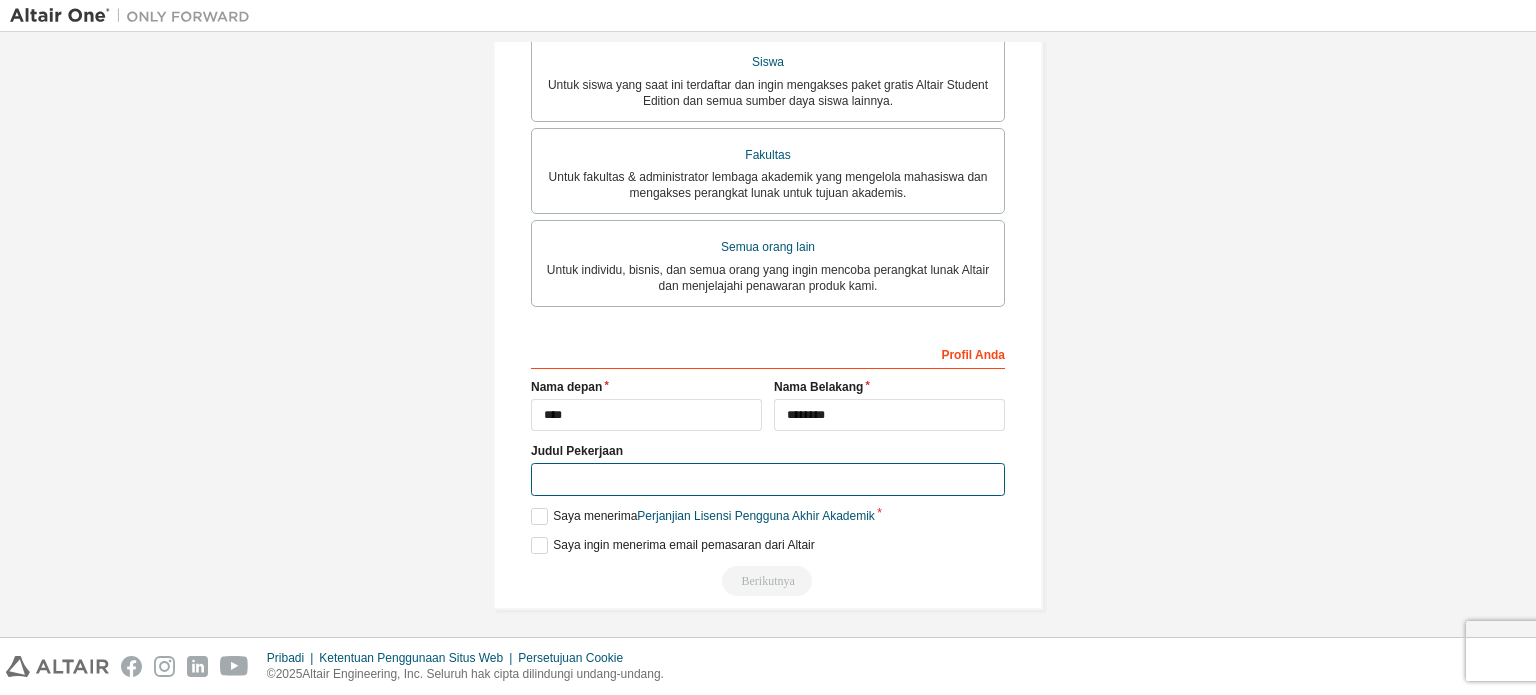 scroll, scrollTop: 587, scrollLeft: 0, axis: vertical 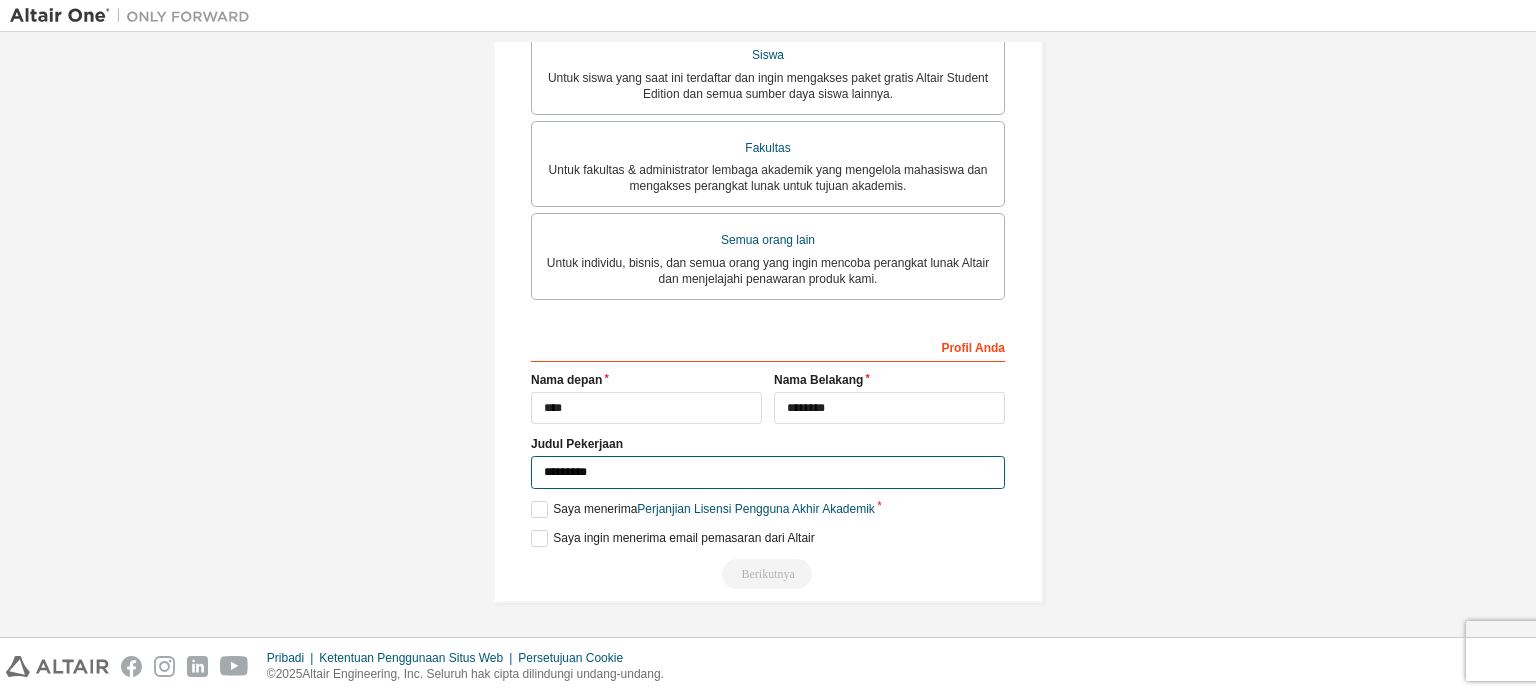 type on "*********" 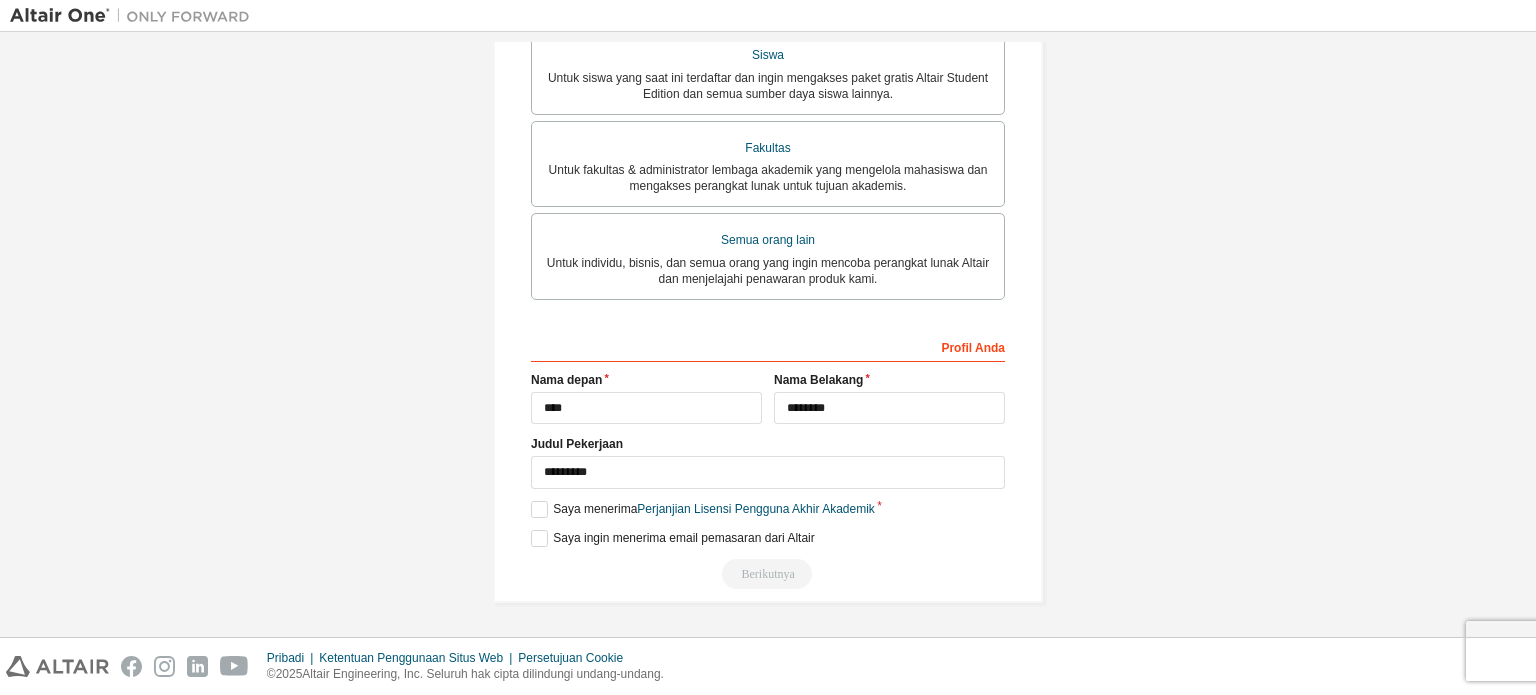click on "Profil Anda Nama depan [FIRST] Nama Belakang [LAST] Judul Pekerjaan [JOB_TITLE] Harap berikan Negara Bagian/Provinsi untuk membantu kami mengarahkan penjualan dan sumber daya dukungan kepada Anda secara lebih efisien. Saya menerima Perjanjian Lisensi Pengguna Akhir Akademik Saya ingin menerima email pemasaran dari Altair Berikutnya" at bounding box center (768, 459) 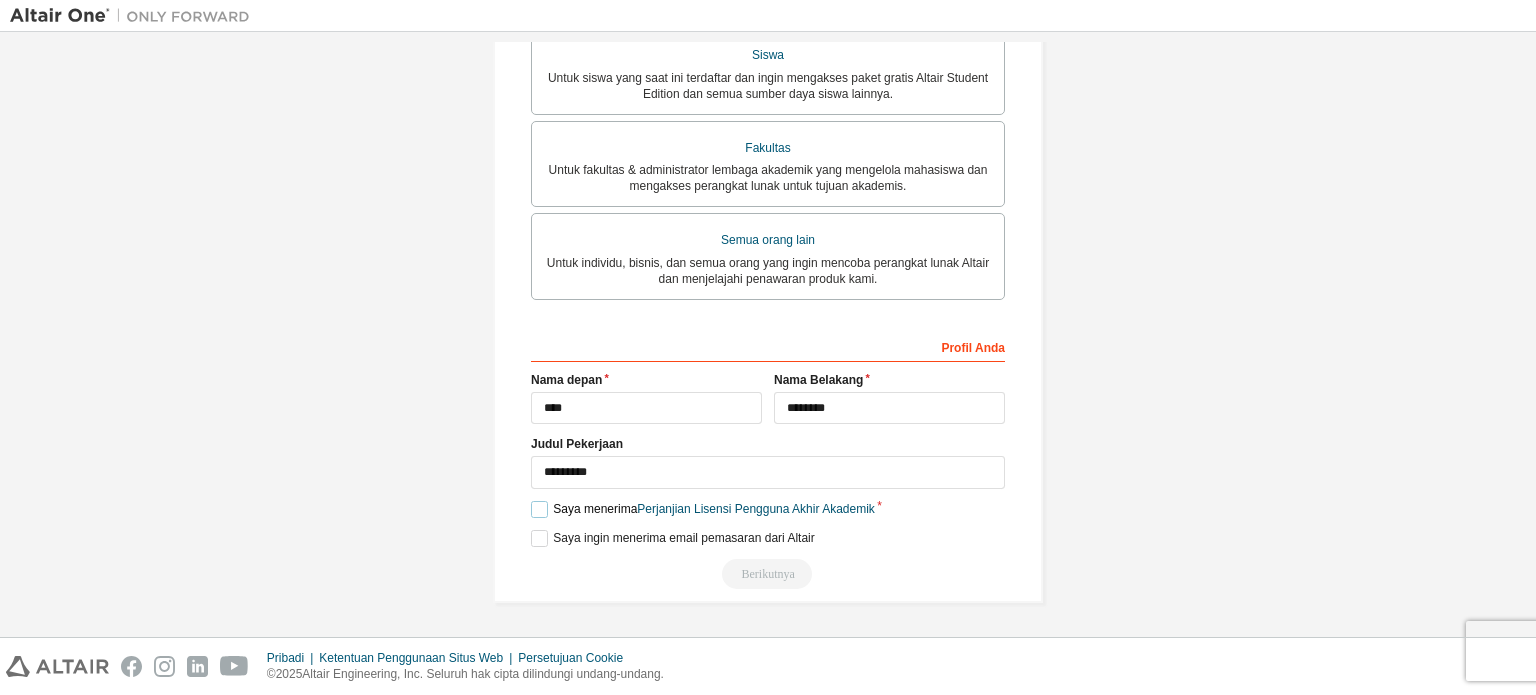 click on "Saya menerima  Perjanjian Lisensi Pengguna Akhir   Akademik" at bounding box center [703, 509] 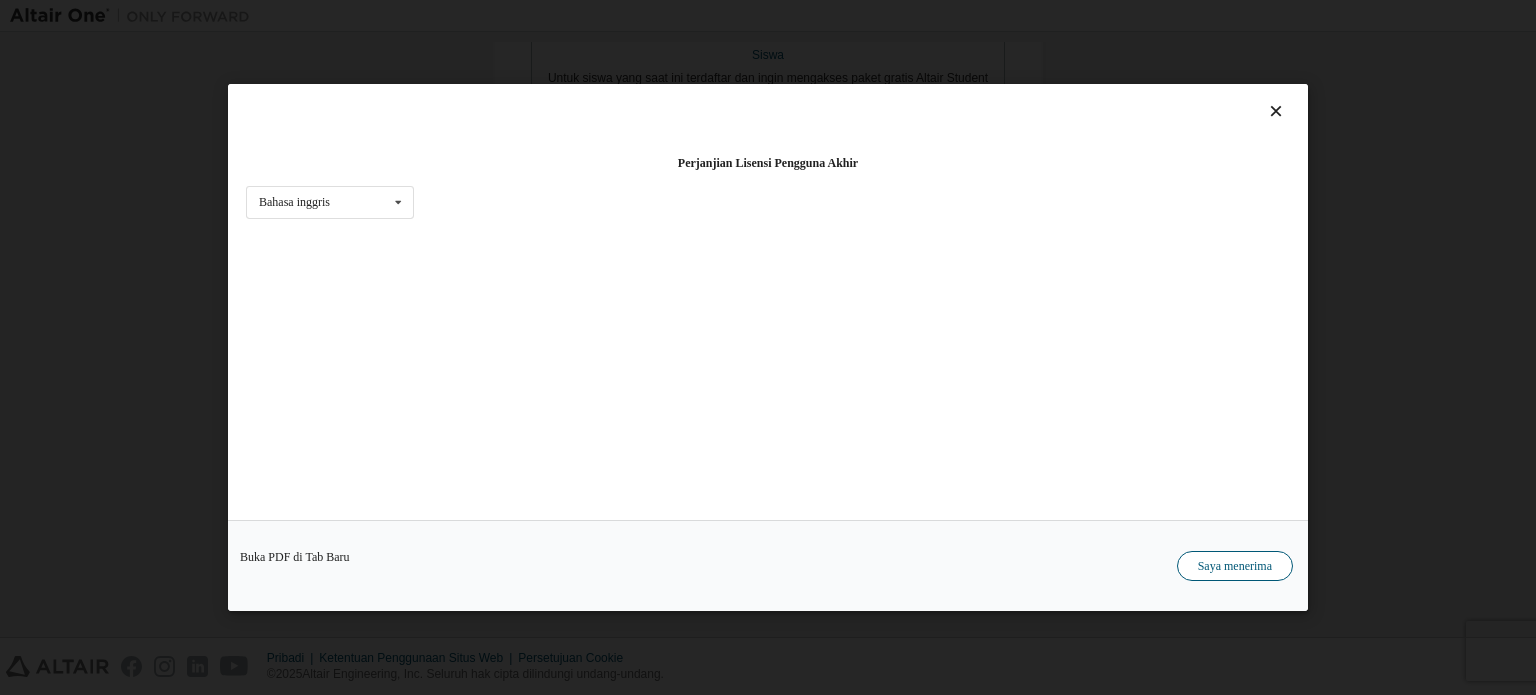 click on "Saya menerima" at bounding box center (1235, 566) 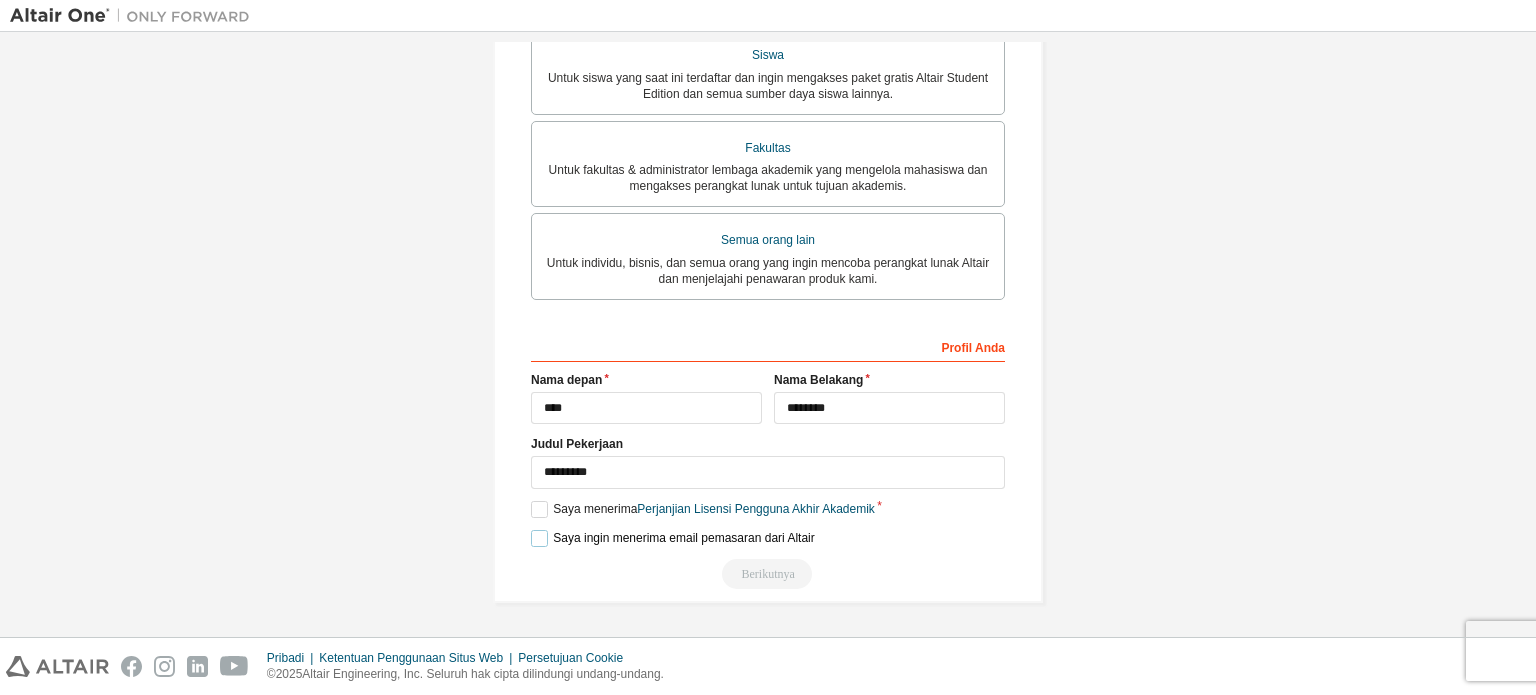 click on "Saya ingin menerima email pemasaran dari Altair" at bounding box center (673, 538) 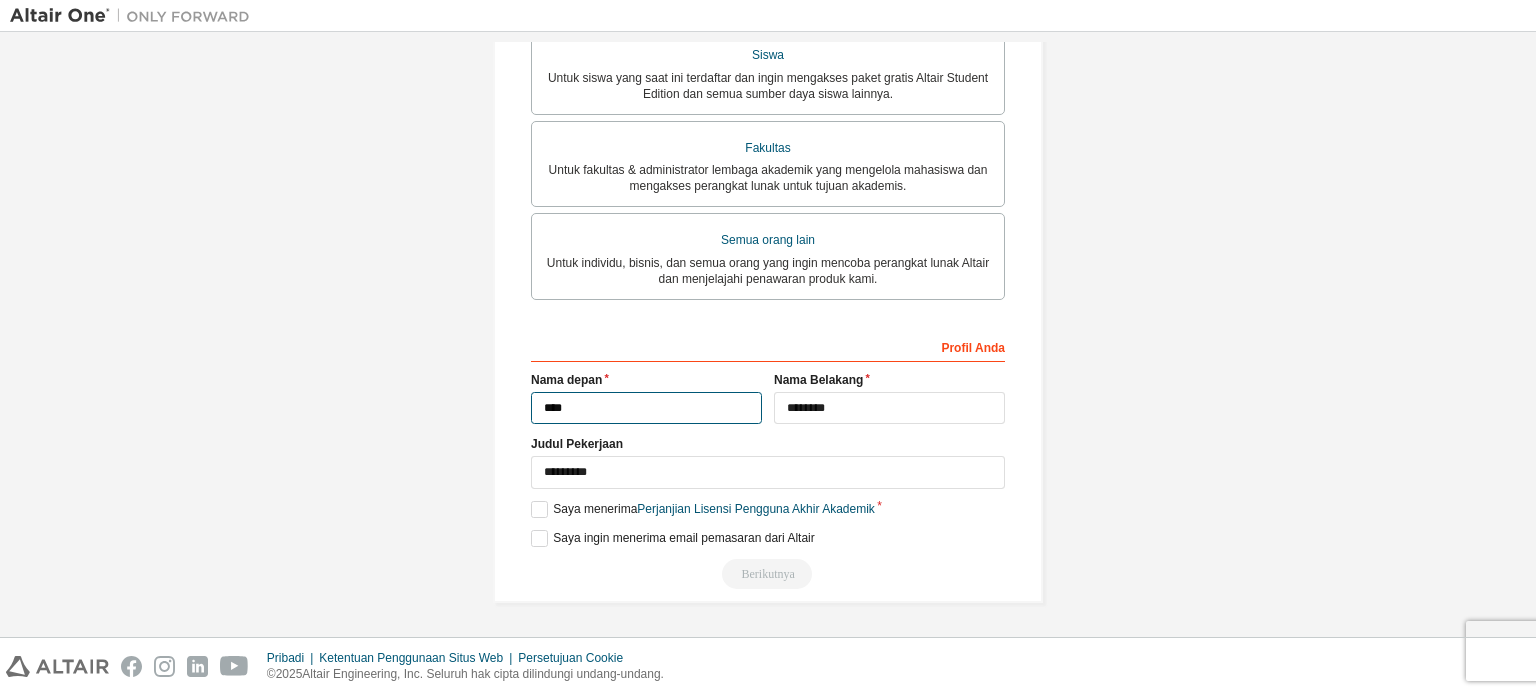 click on "****" at bounding box center [646, 408] 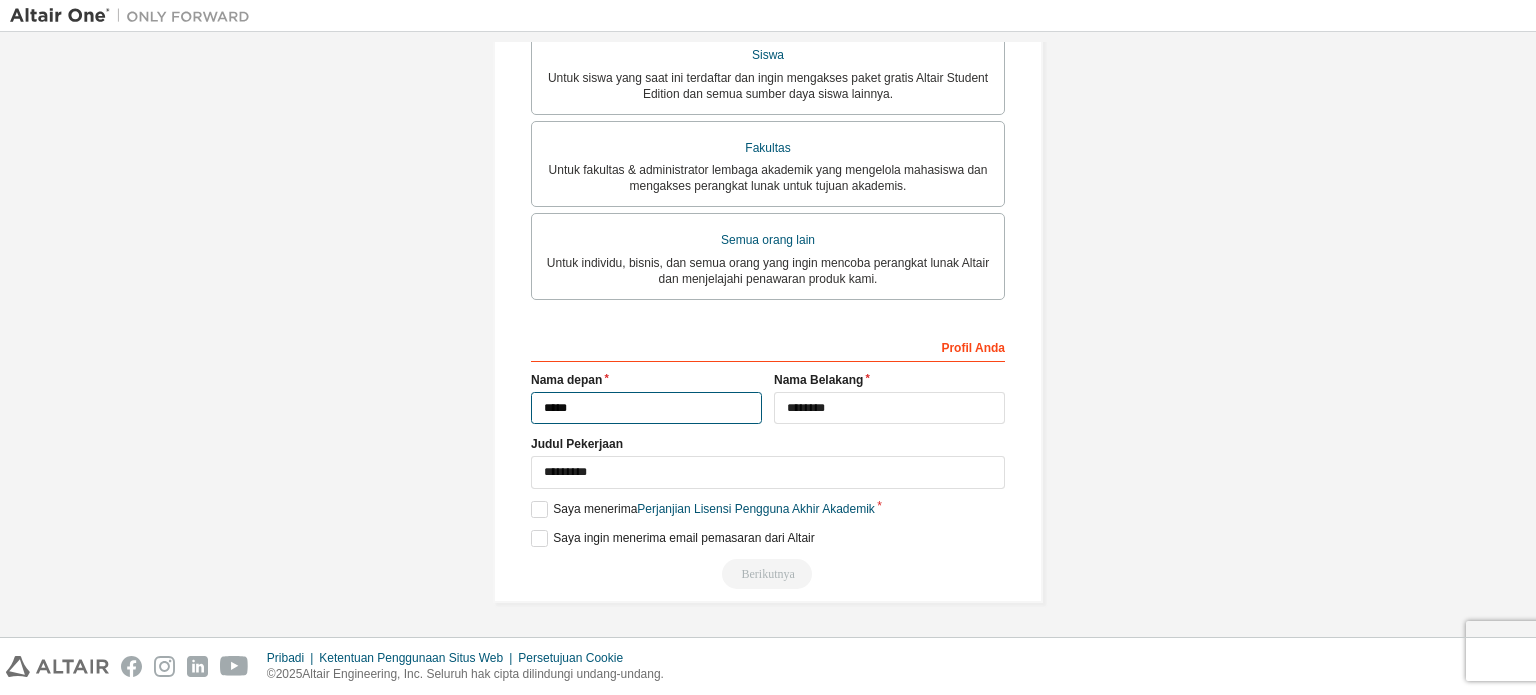 type on "****" 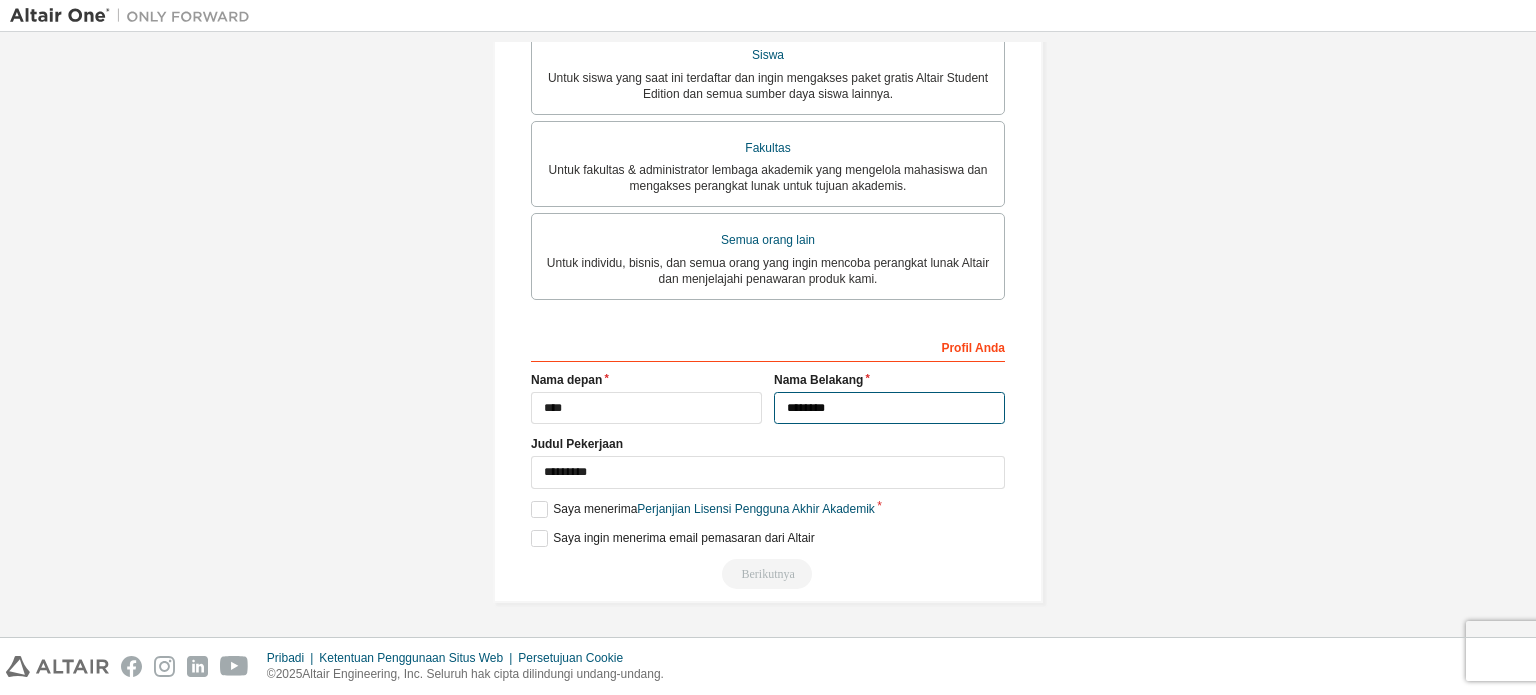 click on "********" at bounding box center (889, 408) 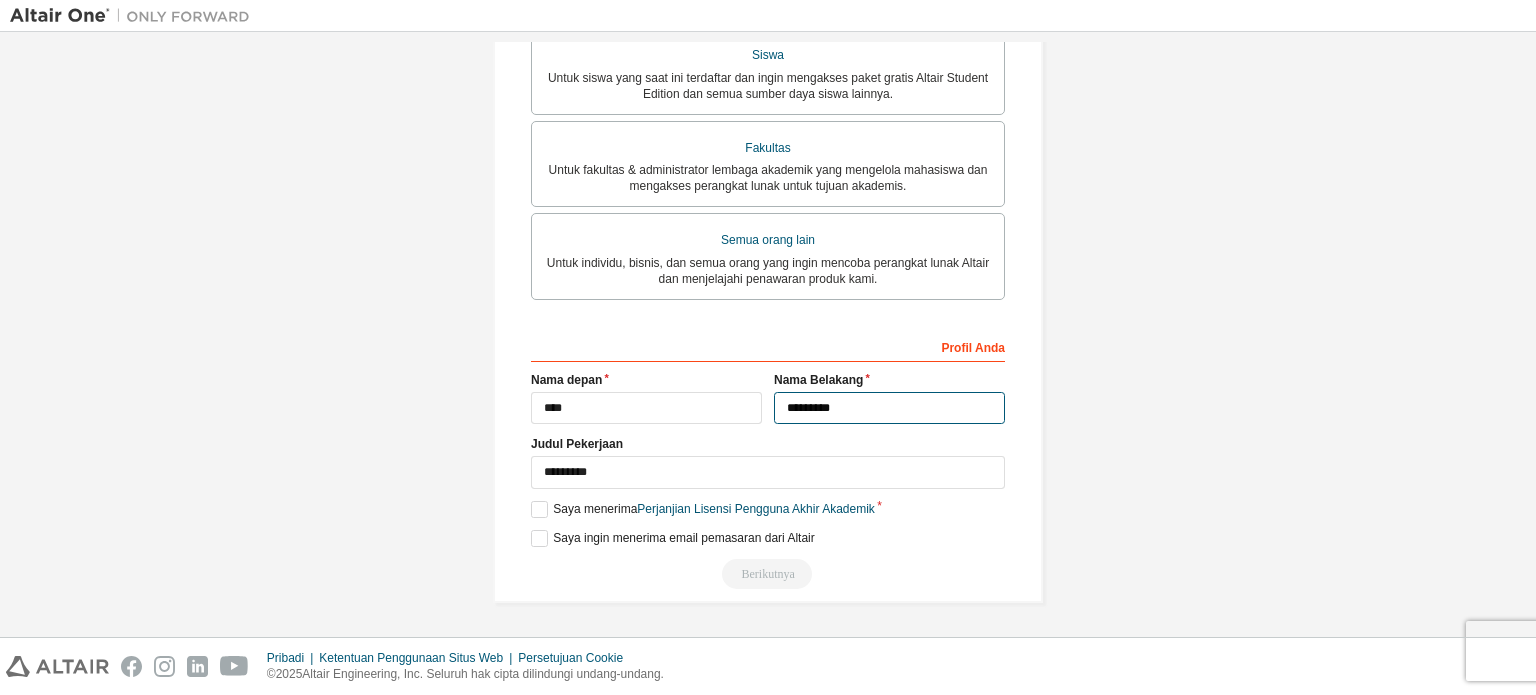 type on "********" 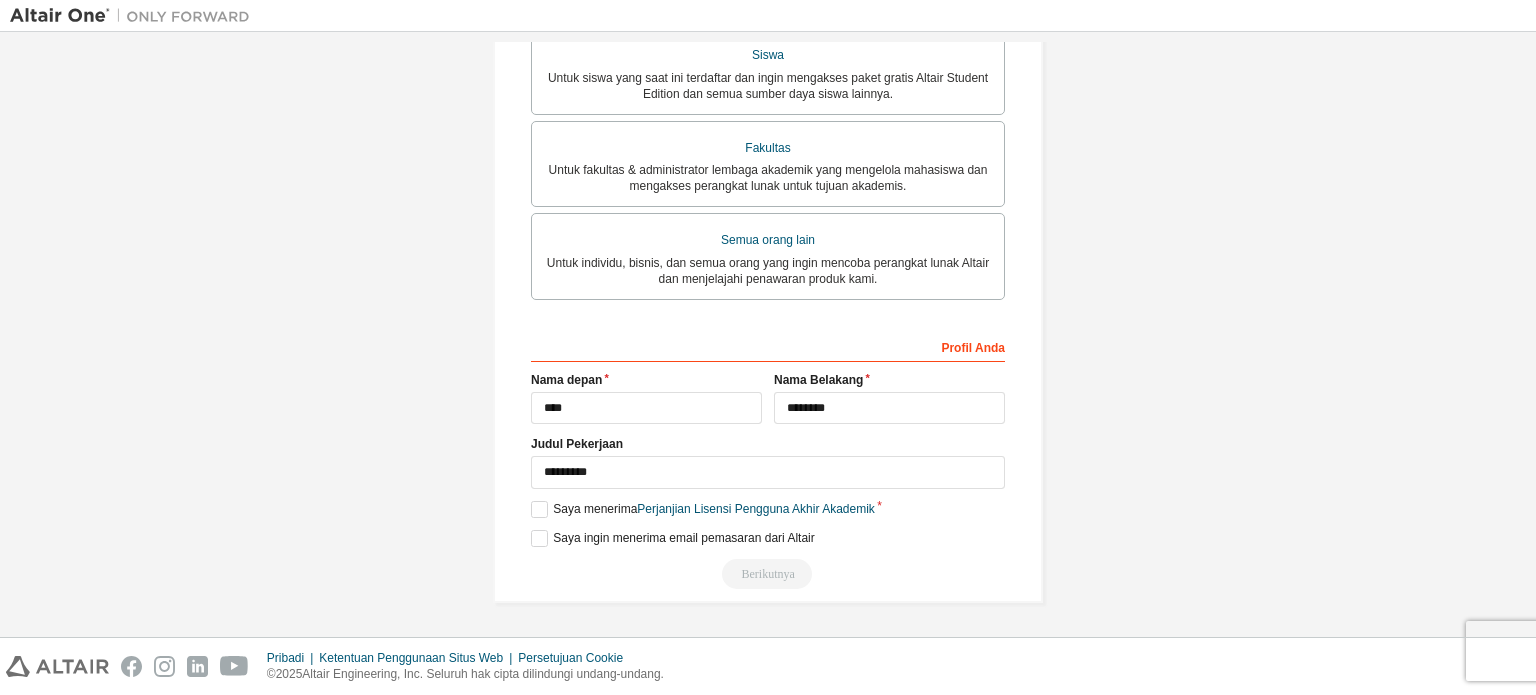 click on "Profil Anda Nama depan [FIRST] Nama Belakang [LAST] Judul Pekerjaan [JOB_TITLE] Harap berikan Negara Bagian/Provinsi untuk membantu kami mengarahkan penjualan dan sumber daya dukungan kepada Anda secara lebih efisien. Saya menerima Perjanjian Lisensi Pengguna Akhir Akademik Saya ingin menerima email pemasaran dari Altair [EMAIL_MASK] Berikutnya" at bounding box center (768, 459) 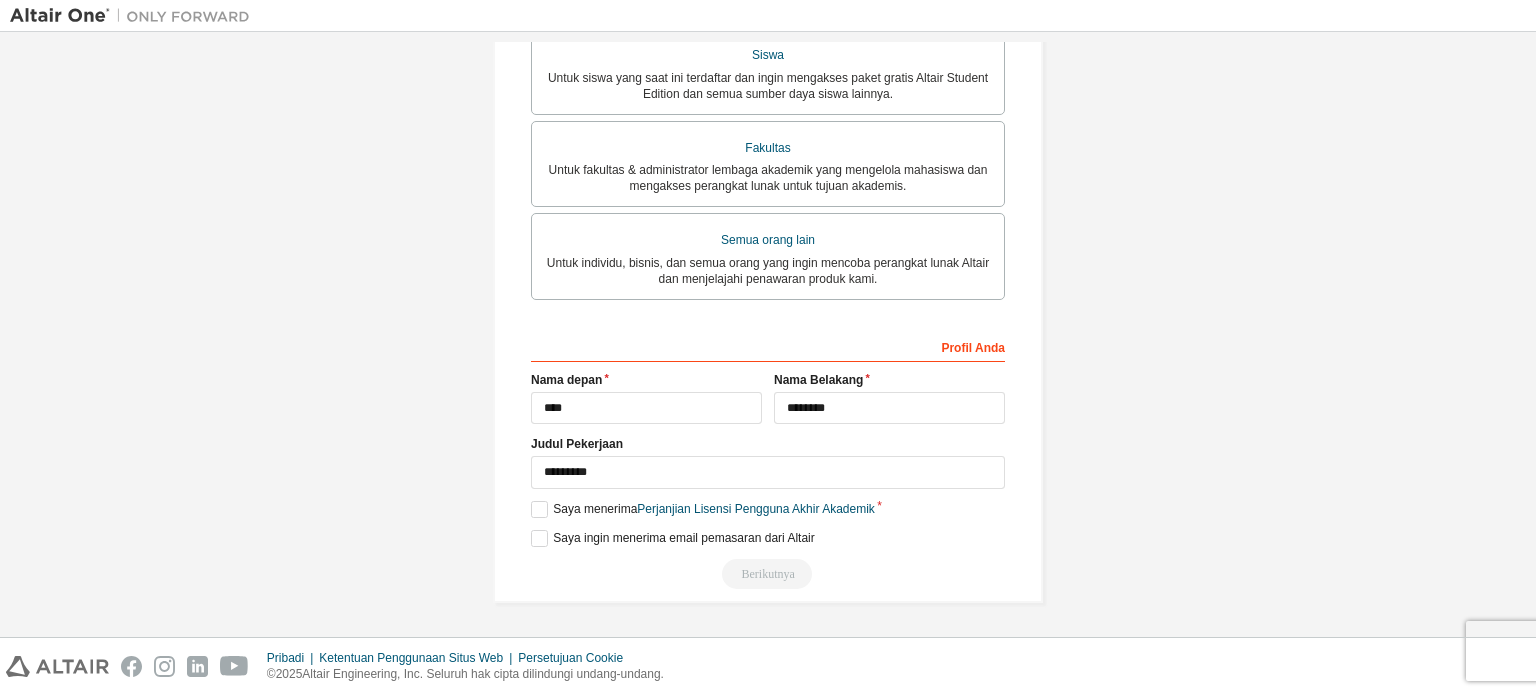 click on "Berikutnya" at bounding box center (768, 574) 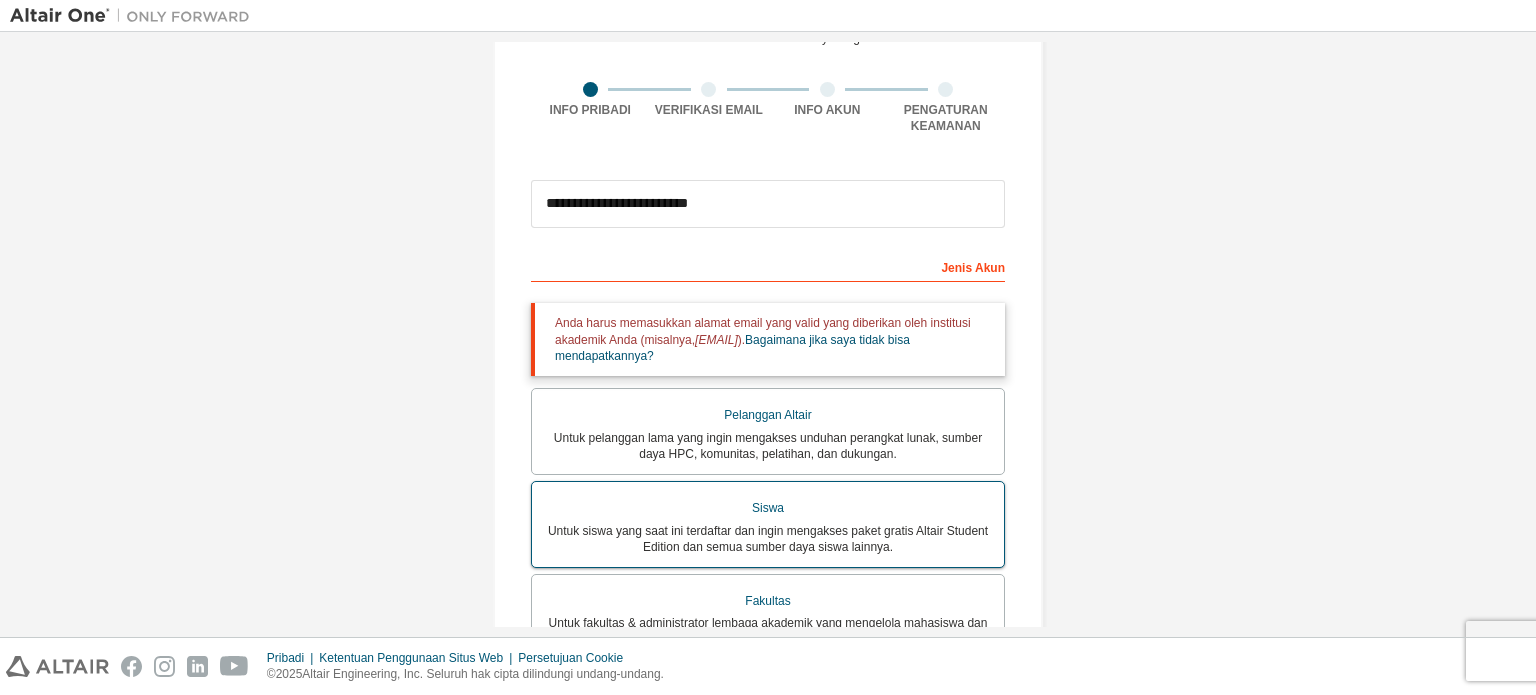 scroll, scrollTop: 87, scrollLeft: 0, axis: vertical 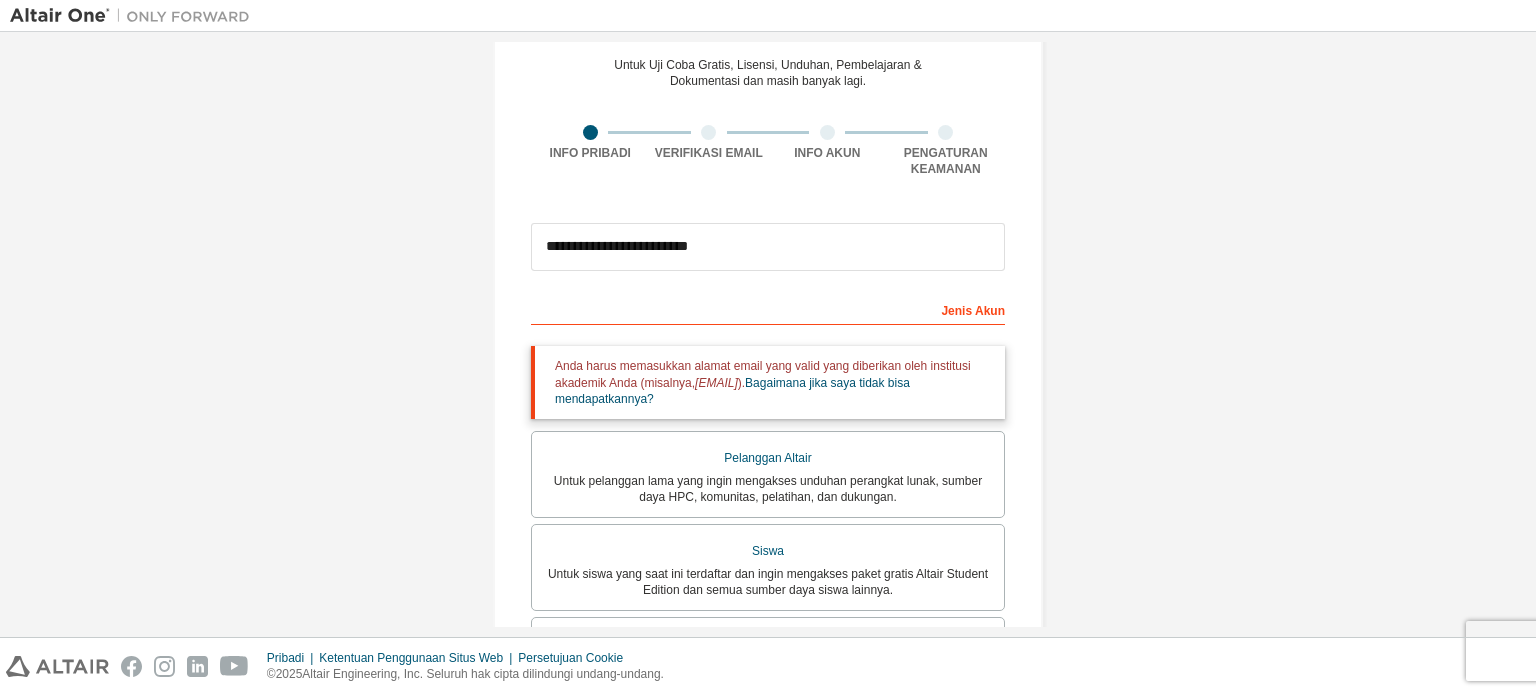 click on "Jenis Akun" at bounding box center [768, 309] 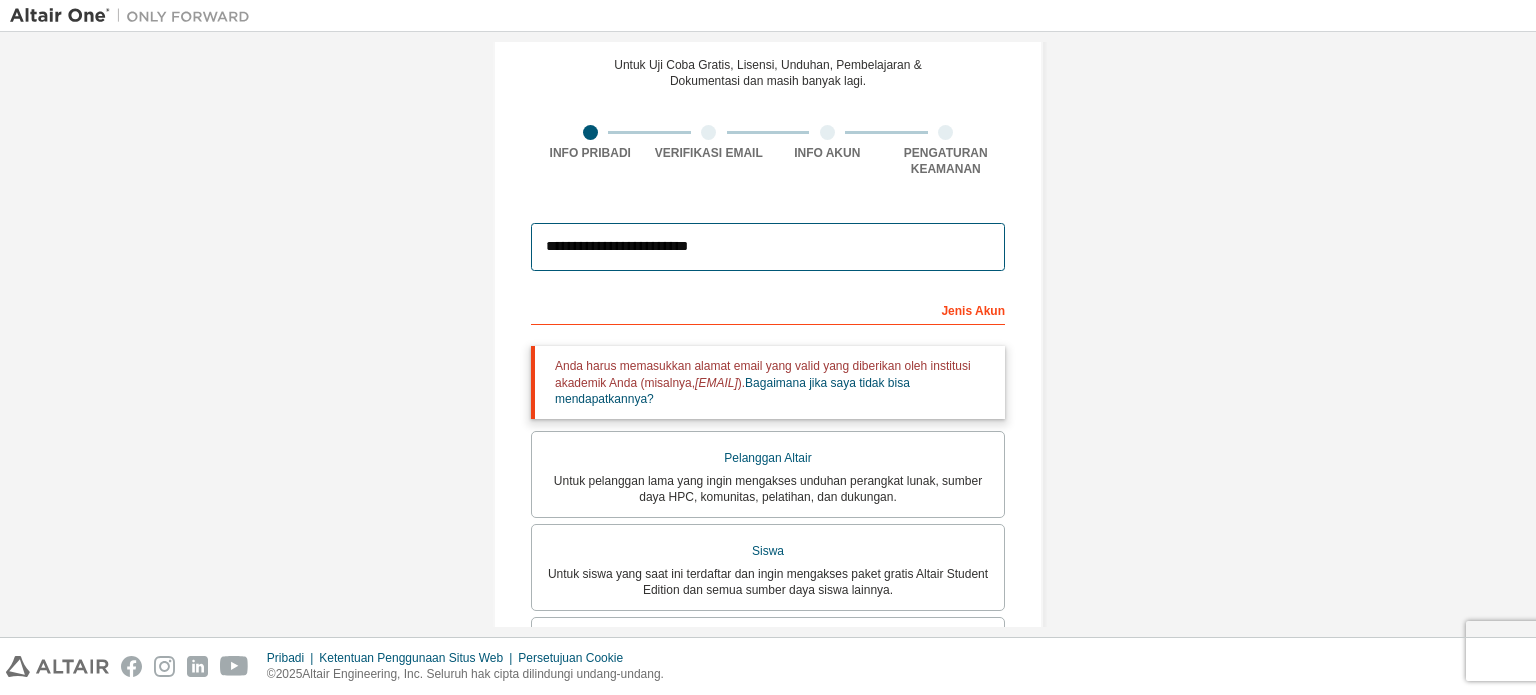 click on "**********" at bounding box center [768, 247] 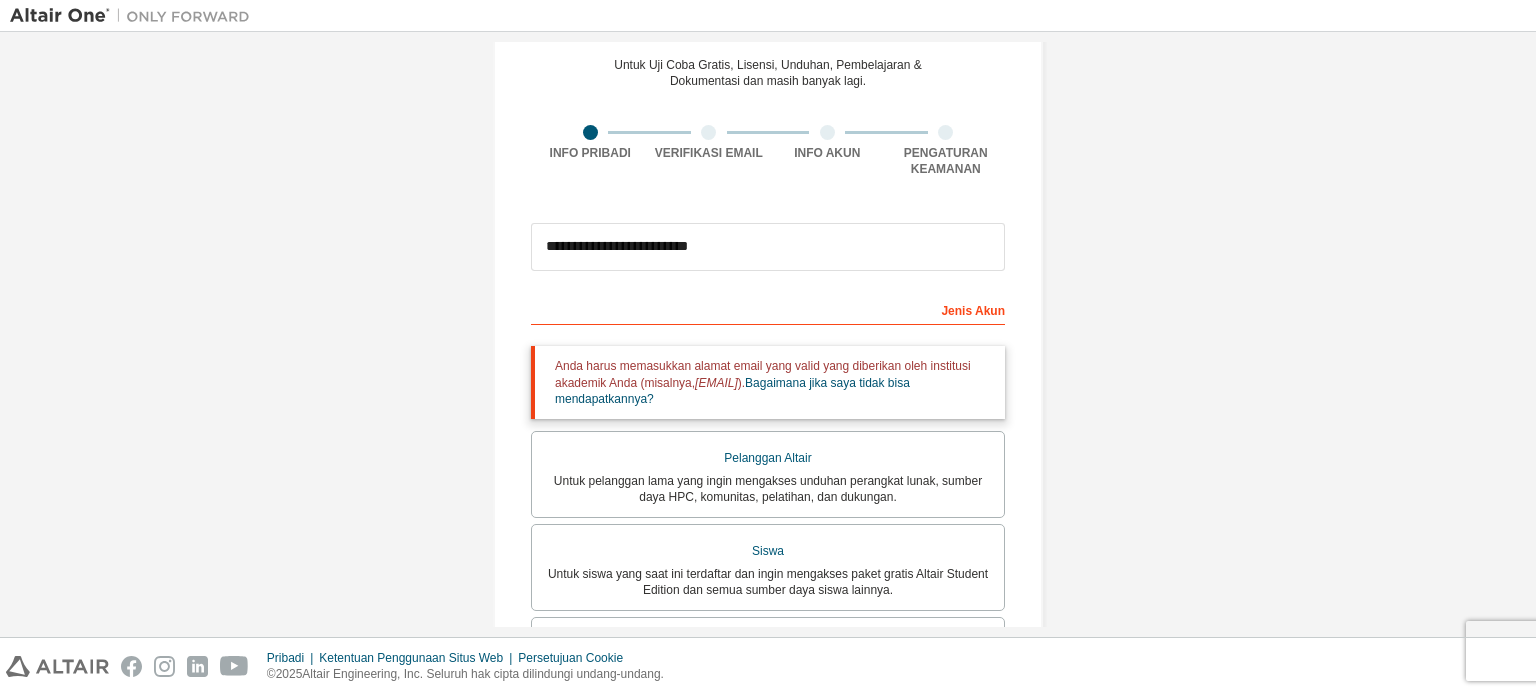 click on "Buat Akun Altair One Untuk Uji Coba Gratis, Lisensi, Unduhan, Pembelajaran & Dokumentasi dan masih banyak lagi. Info Pribadi Verifikasi Email Info Akun Pengaturan Keamanan Ini adalah email gabungan. Tidak perlu mendaftar akun baru. Anda seharusnya bisa masuk menggunakan kredensial SSO perusahaan Anda. Email sudah ada. Silakan coba masuk. [EMAIL_MASK] Jenis Akun Email akademis di luar daftar yang kami kenali akan memerlukan verifikasi manual. Anda harus memasukkan alamat email yang valid yang diberikan oleh institusi akademik Anda (misalnya, [EMAIL]). Bagaimana jika saya tidak bisa mendapatkannya? Pelanggan Altair Untuk pelanggan lama yang ingin mengakses unduhan perangkat lunak, sumber daya HPC, komunitas, pelatihan, dan dukungan. Siswa Untuk siswa yang saat ini terdaftar dan ingin mengakses paket gratis Altair Student Edition dan semua sumber daya siswa lainnya. Fakultas Semua orang lain Profil Anda Nama depan [FIRST] Nama Belakang [LAST] Judul Pekerjaan [JOB_TITLE]" at bounding box center (768, 539) 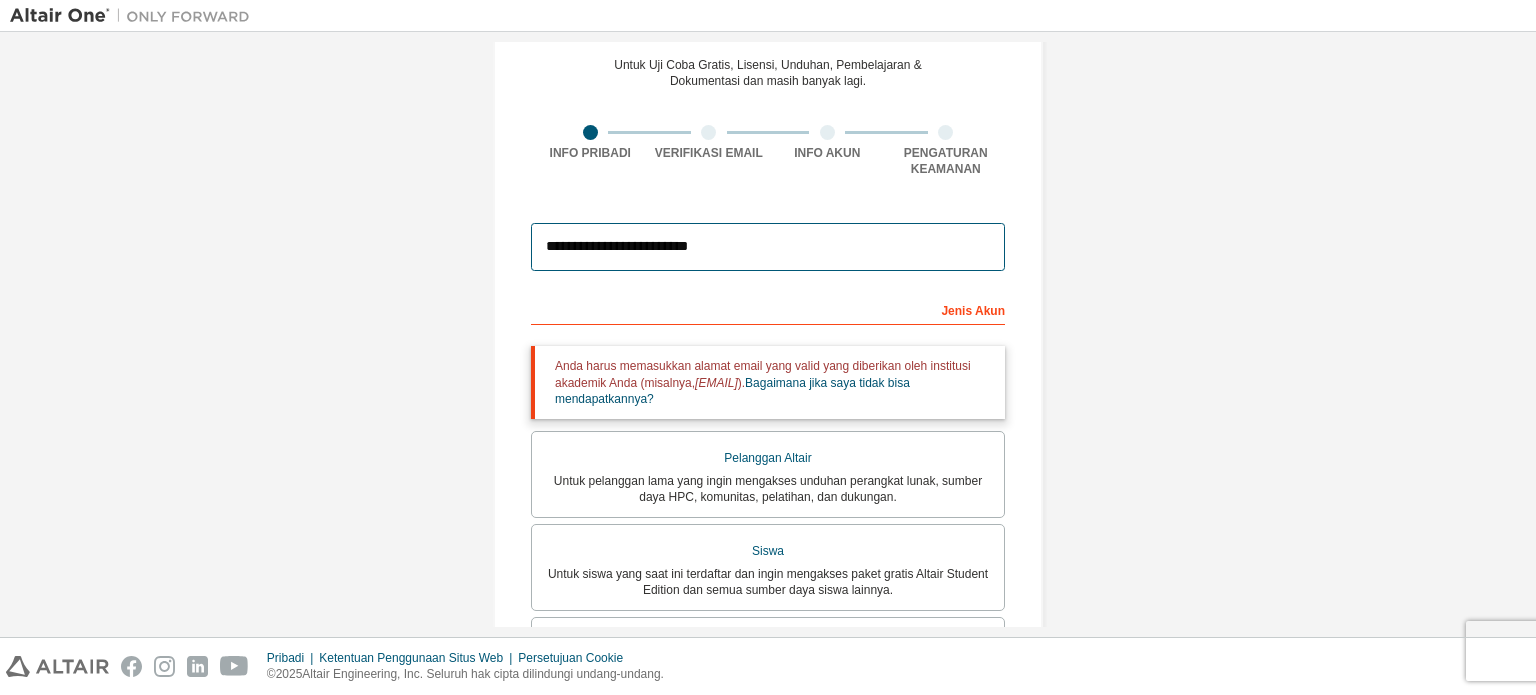 click on "**********" at bounding box center [768, 247] 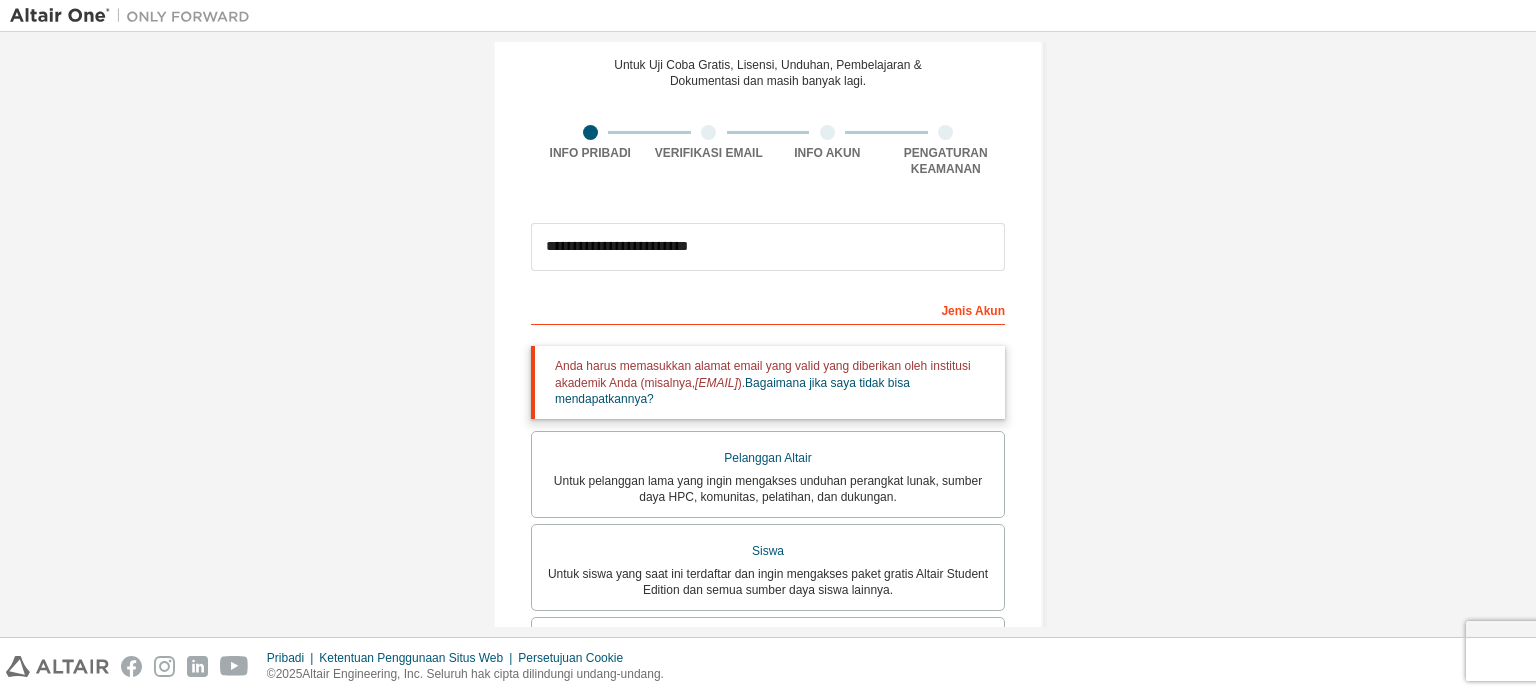 click on "Buat Akun Altair One Untuk Uji Coba Gratis, Lisensi, Unduhan, Pembelajaran & Dokumentasi dan masih banyak lagi. Info Pribadi Verifikasi Email Info Akun Pengaturan Keamanan Ini adalah email gabungan. Tidak perlu mendaftar akun baru. Anda seharusnya bisa masuk menggunakan kredensial SSO perusahaan Anda. Email sudah ada. Silakan coba masuk. [EMAIL_MASK] Jenis Akun Email akademis di luar daftar yang kami kenali akan memerlukan verifikasi manual. Anda harus memasukkan alamat email yang valid yang diberikan oleh institusi akademik Anda (misalnya, [EMAIL]). Bagaimana jika saya tidak bisa mendapatkannya? Pelanggan Altair Untuk pelanggan lama yang ingin mengakses unduhan perangkat lunak, sumber daya HPC, komunitas, pelatihan, dan dukungan. Siswa Untuk siswa yang saat ini terdaftar dan ingin mengakses paket gratis Altair Student Edition dan semua sumber daya siswa lainnya. Fakultas Semua orang lain Profil Anda Nama depan [FIRST] Nama Belakang [LAST] Judul Pekerjaan [JOB_TITLE]" at bounding box center (768, 539) 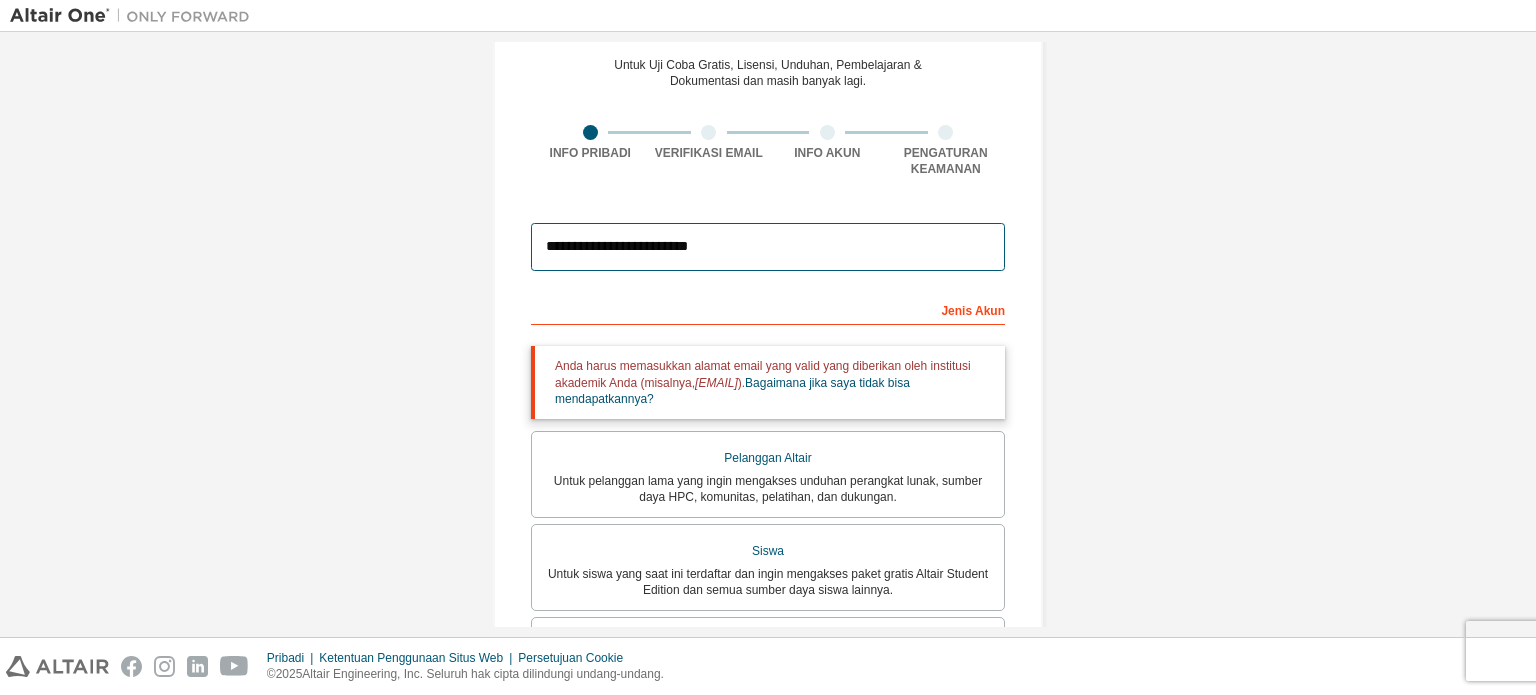 click on "**********" at bounding box center (768, 247) 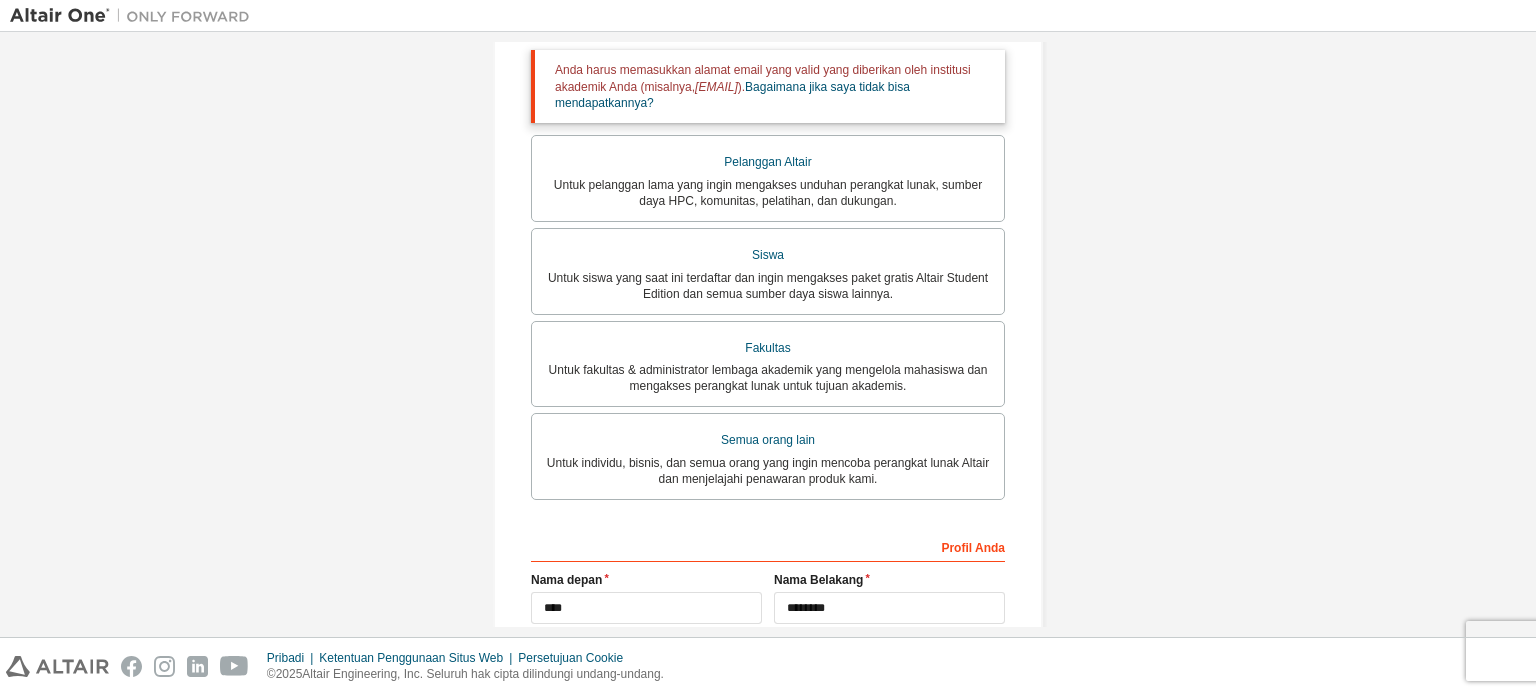scroll, scrollTop: 0, scrollLeft: 0, axis: both 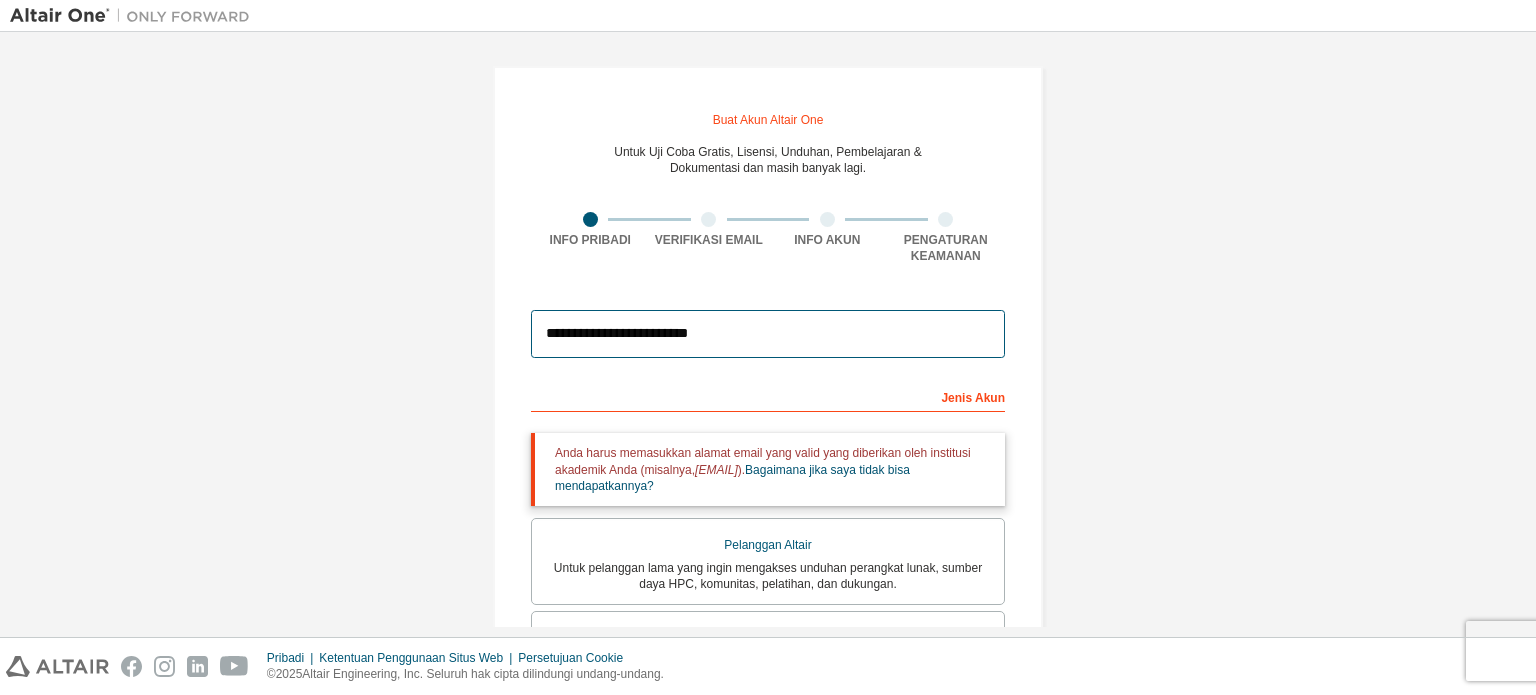 click on "**********" at bounding box center [768, 334] 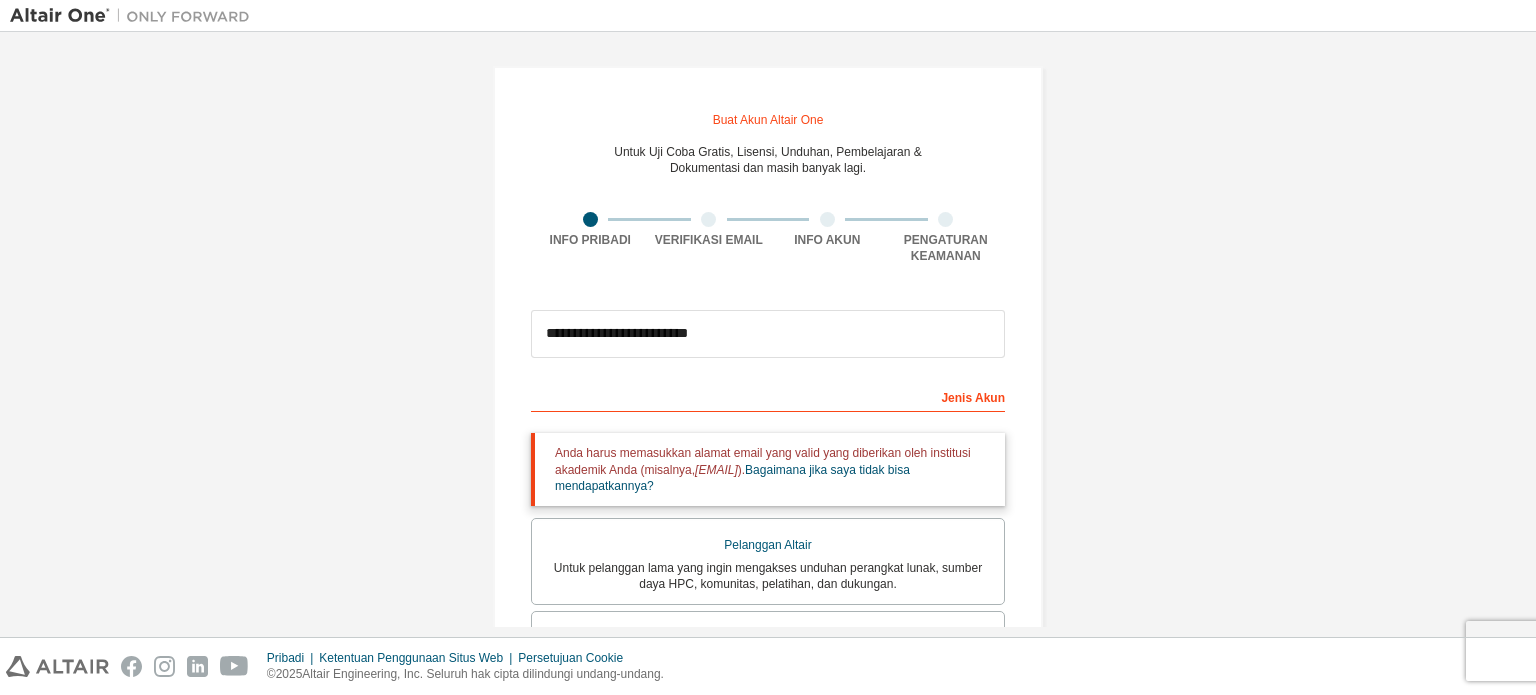 click on "Jenis Akun" at bounding box center [768, 396] 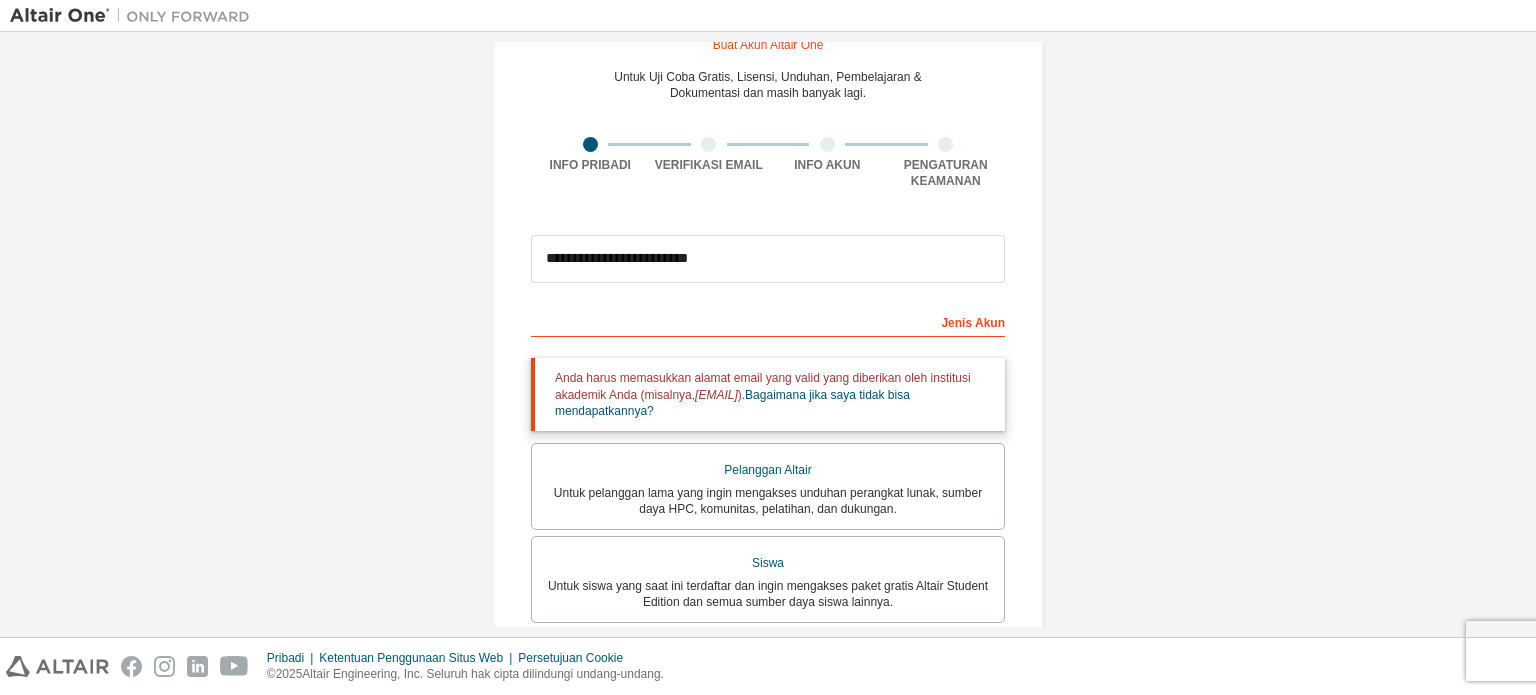 scroll, scrollTop: 0, scrollLeft: 0, axis: both 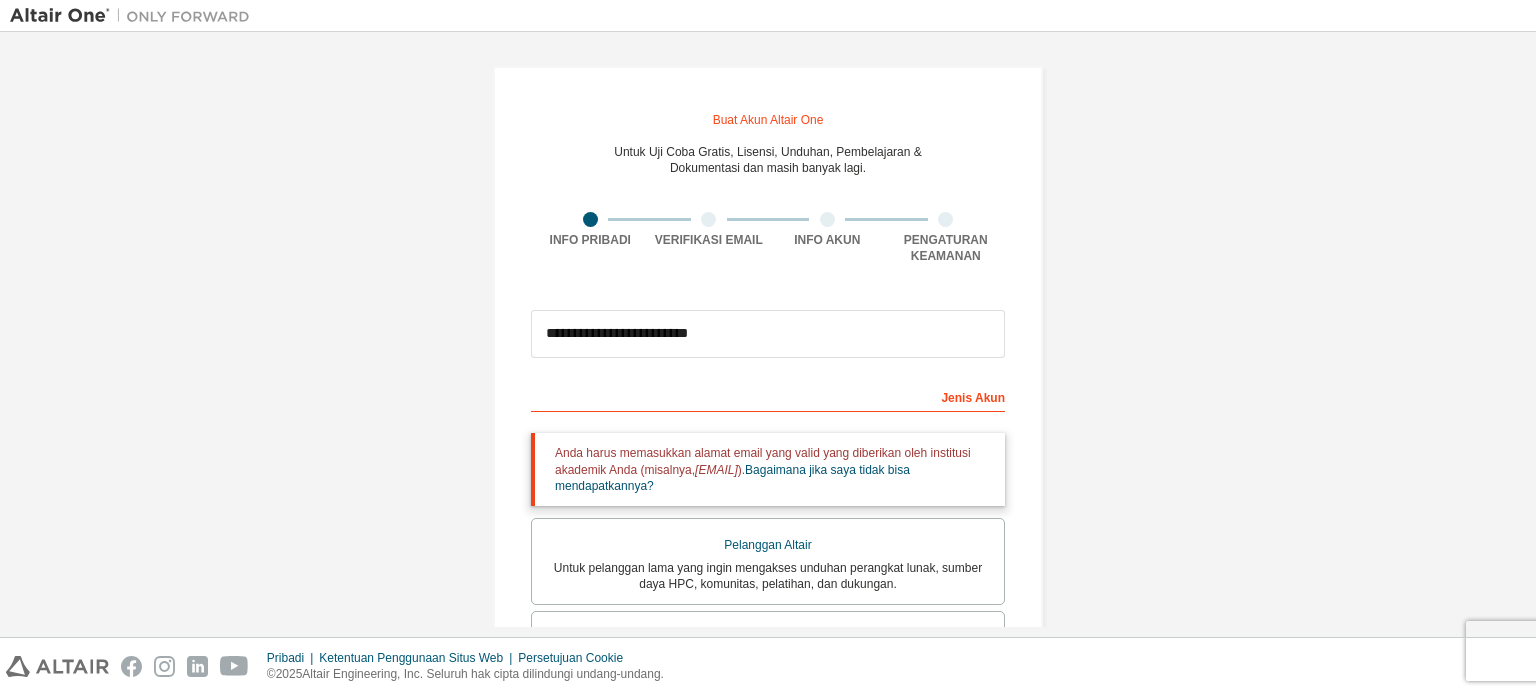 click on "Jenis Akun" at bounding box center (768, 396) 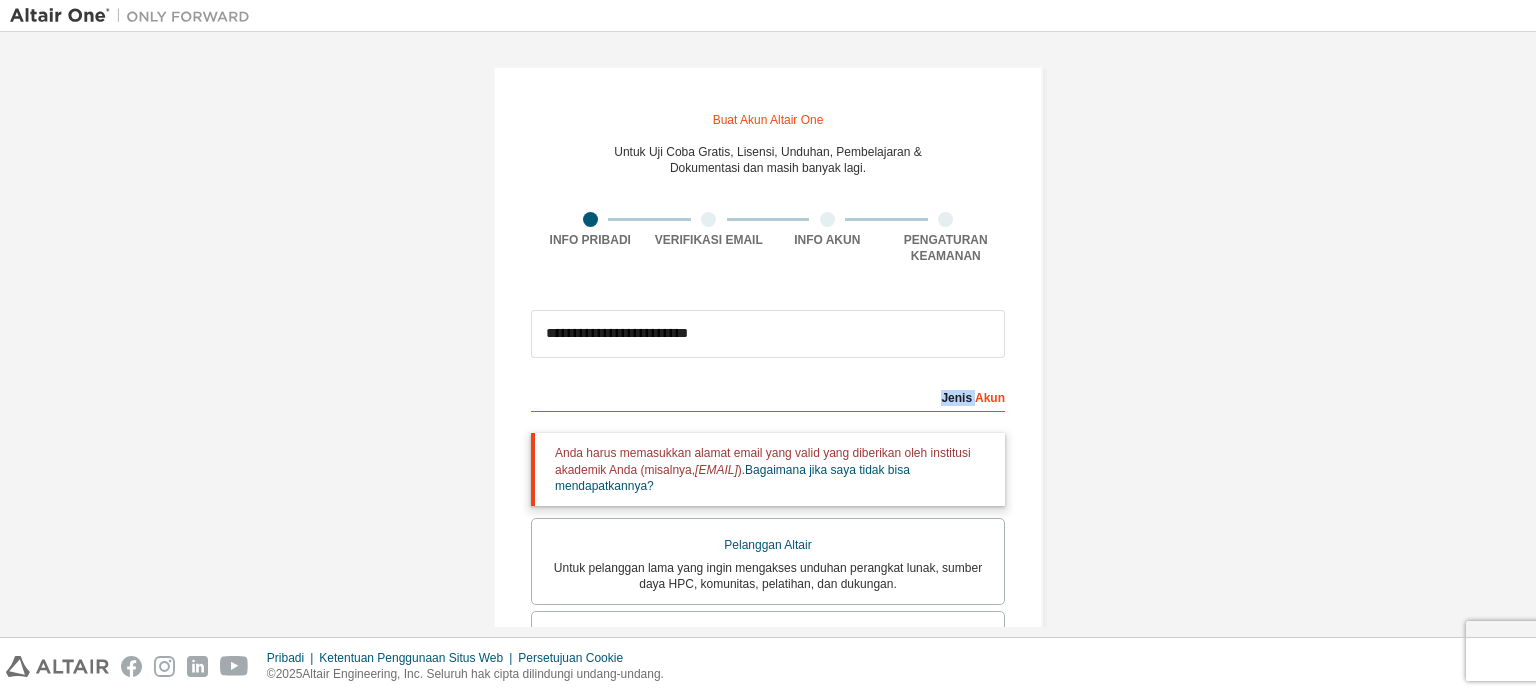 click on "Jenis Akun" at bounding box center (768, 396) 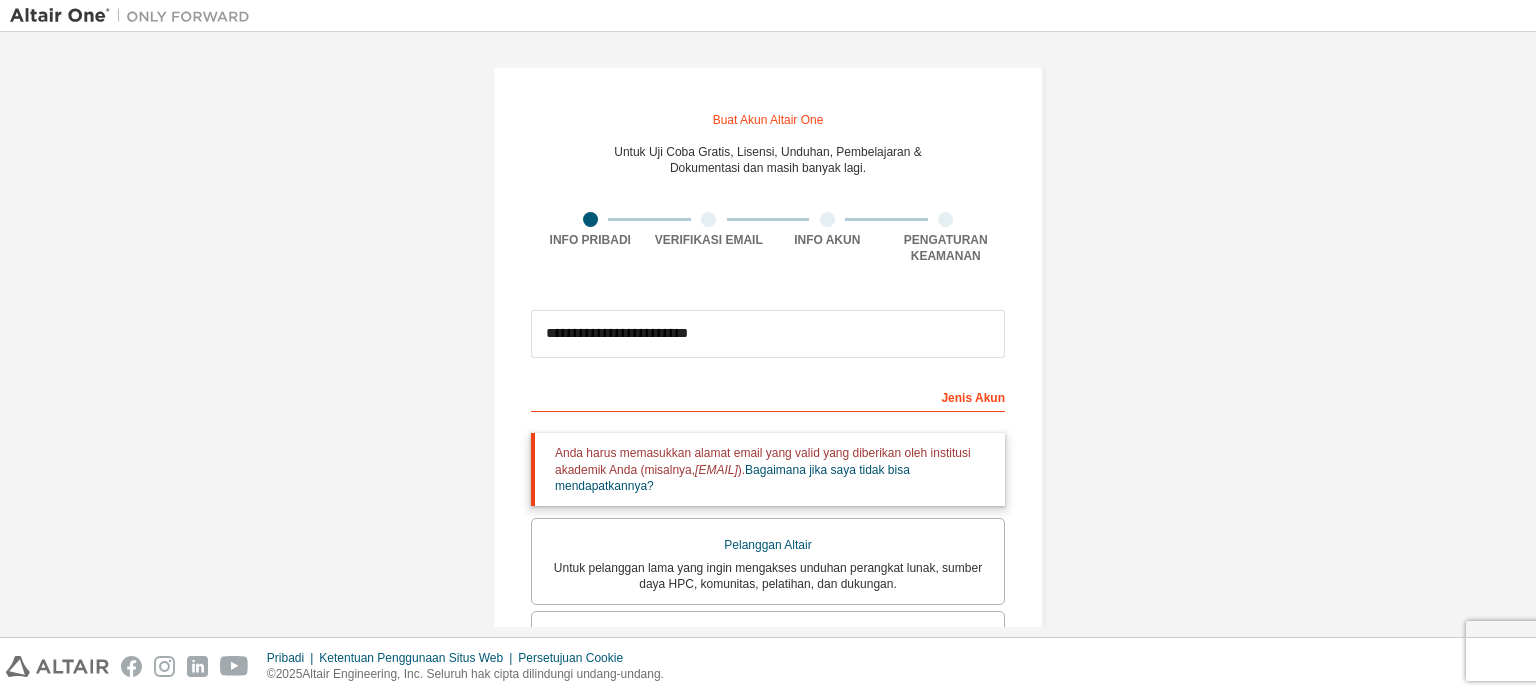 click on "Jenis Akun" at bounding box center [768, 396] 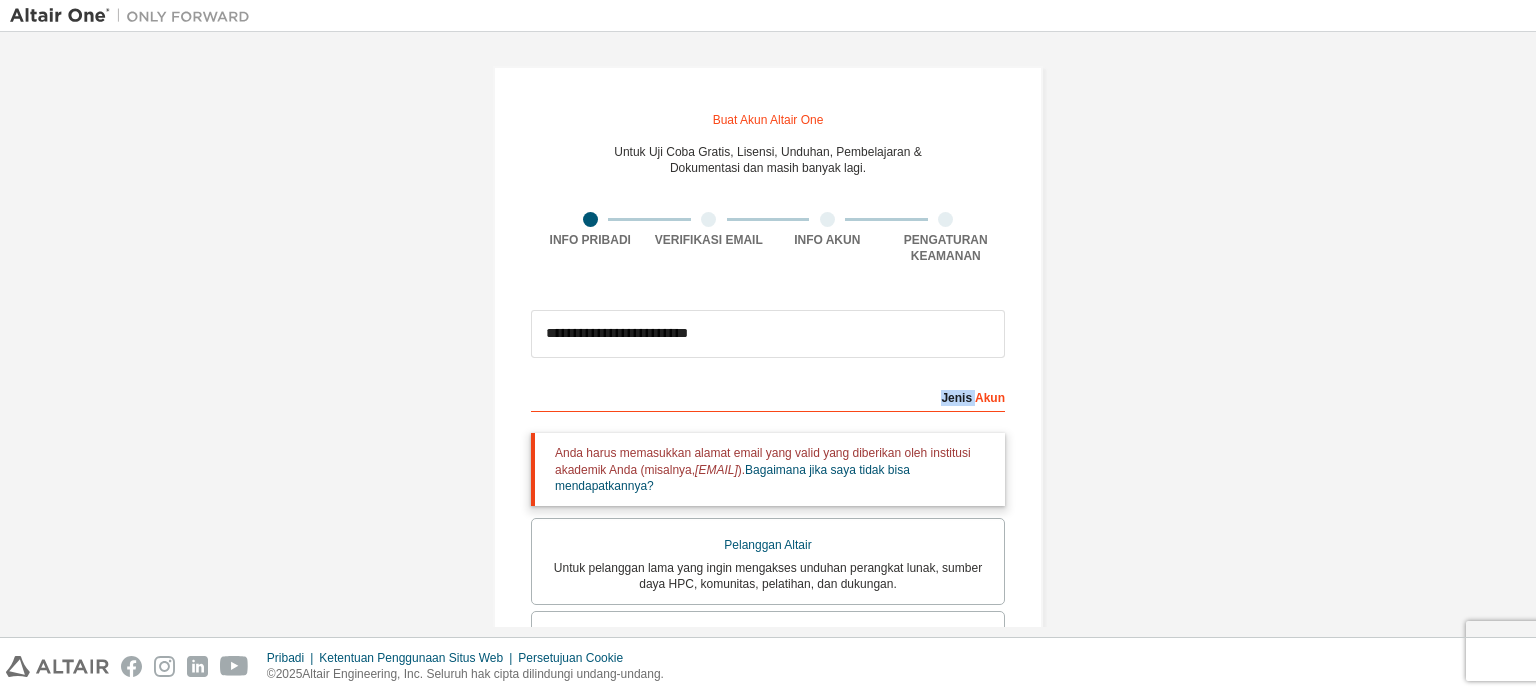 click on "Jenis Akun" at bounding box center (768, 396) 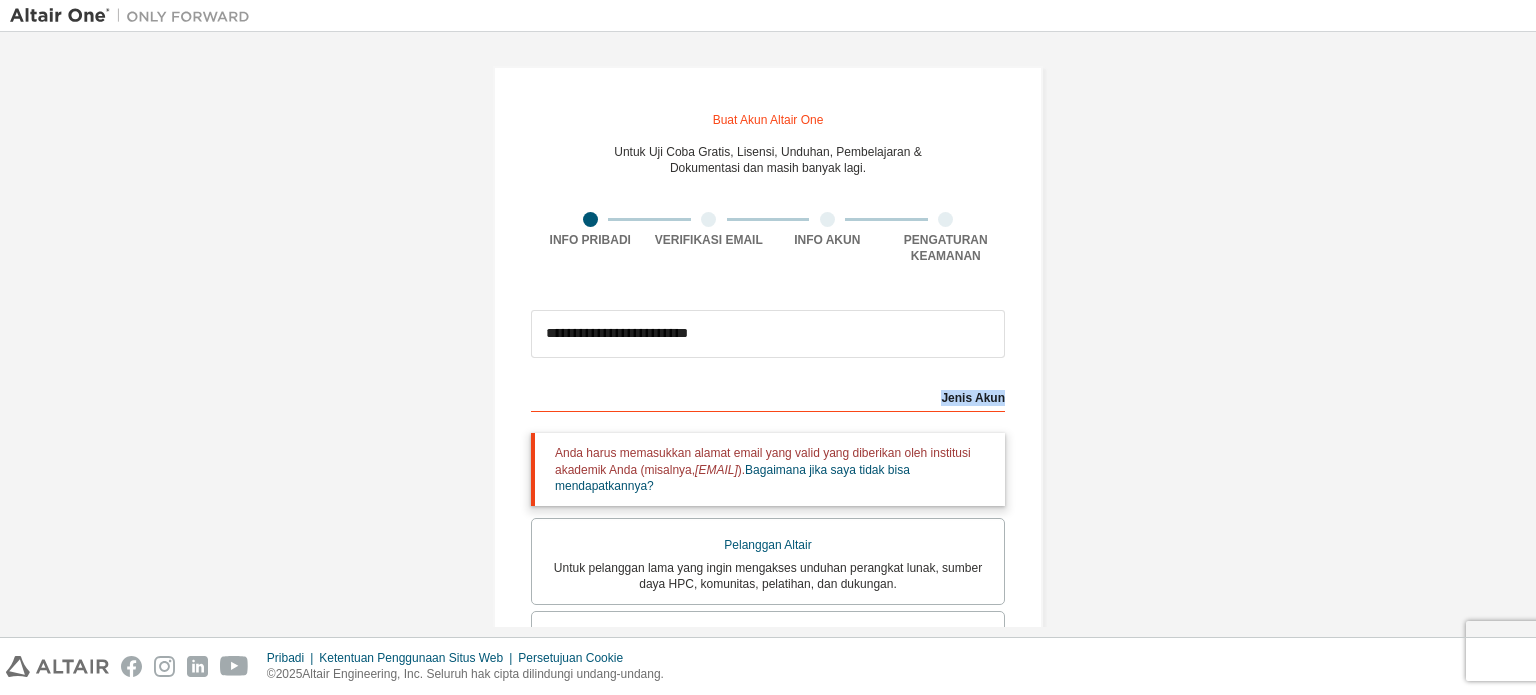 click on "Jenis Akun" at bounding box center [768, 396] 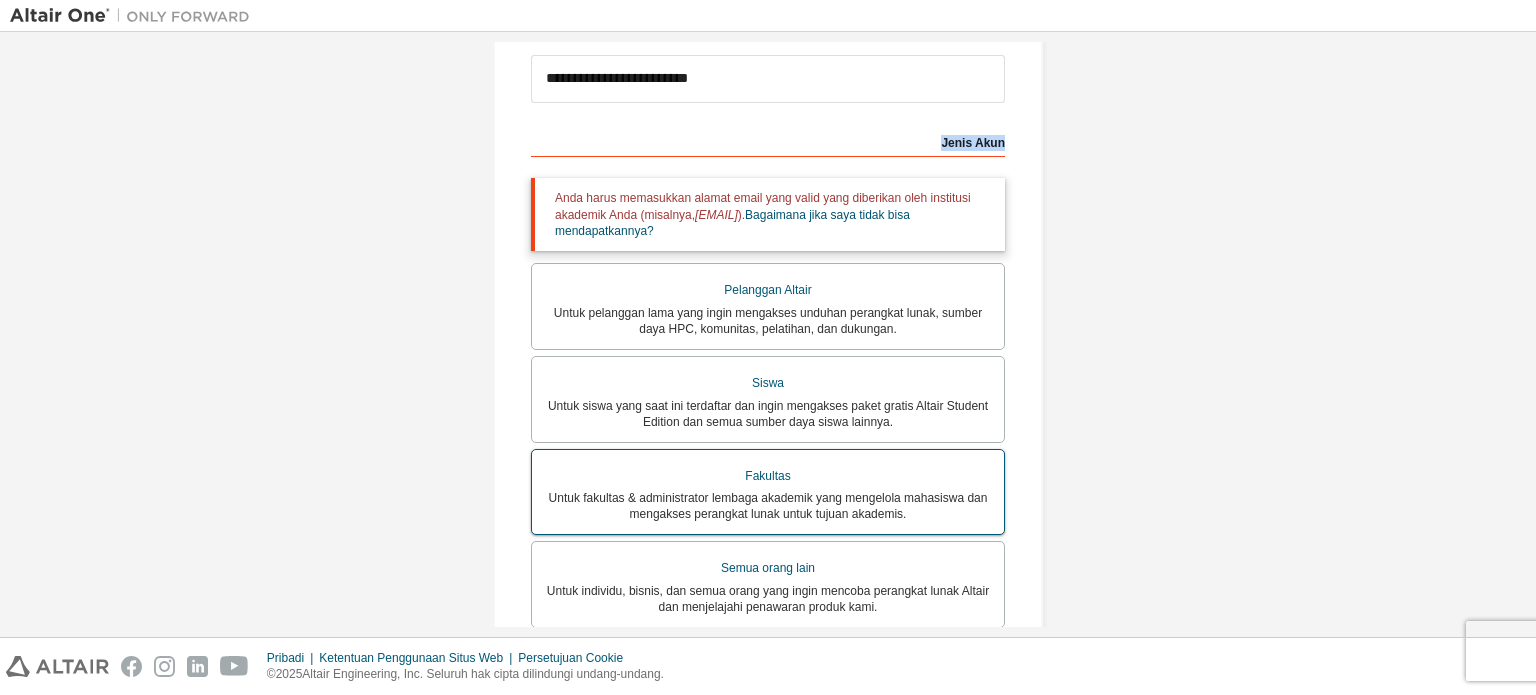 scroll, scrollTop: 300, scrollLeft: 0, axis: vertical 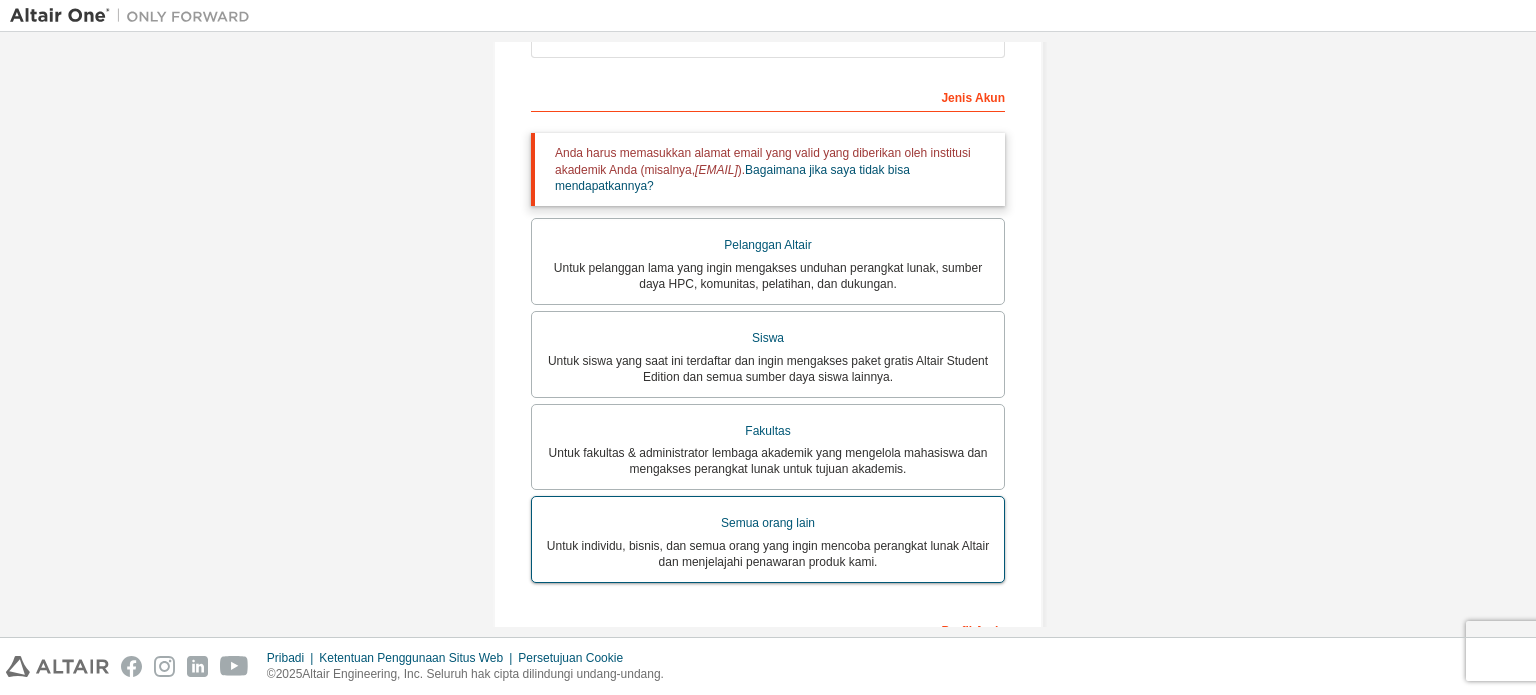 click on "Semua orang lain" at bounding box center (768, 523) 